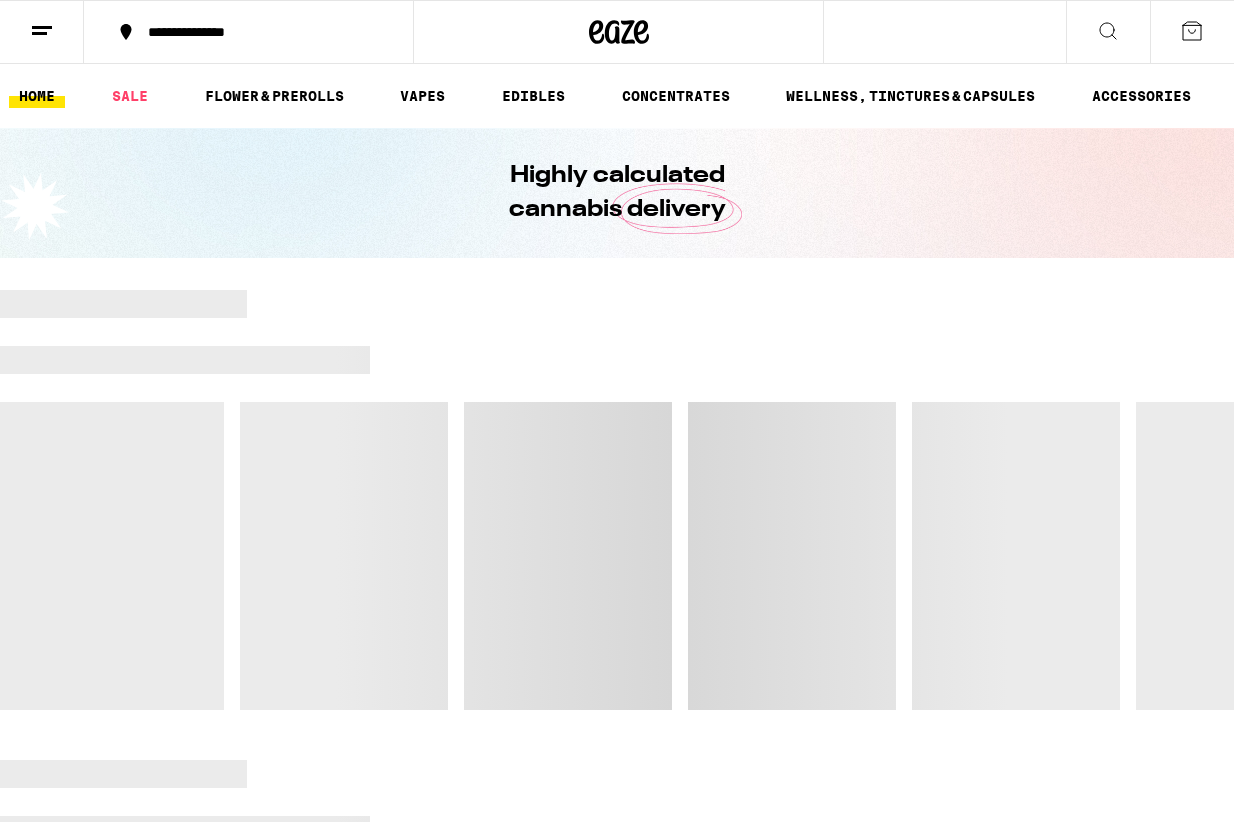 scroll, scrollTop: 0, scrollLeft: 0, axis: both 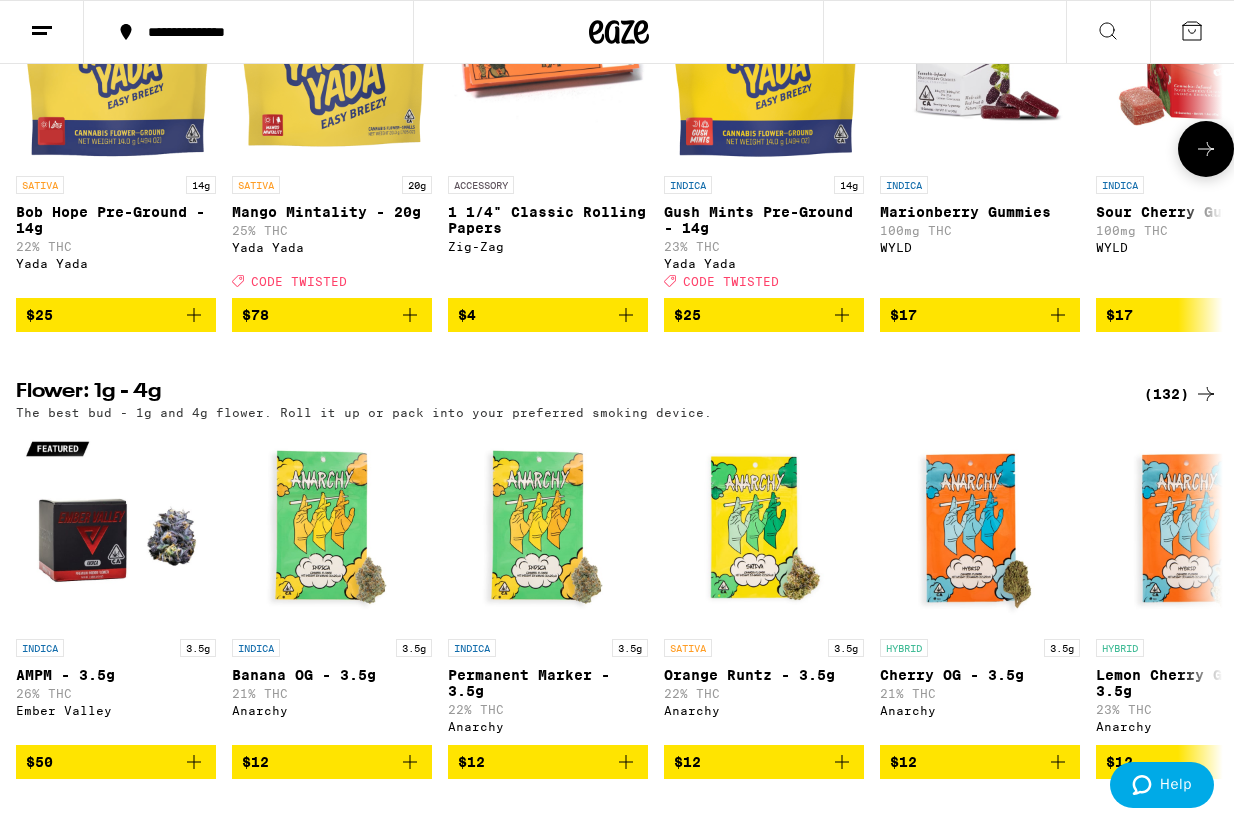 click on "$78" at bounding box center [332, 315] 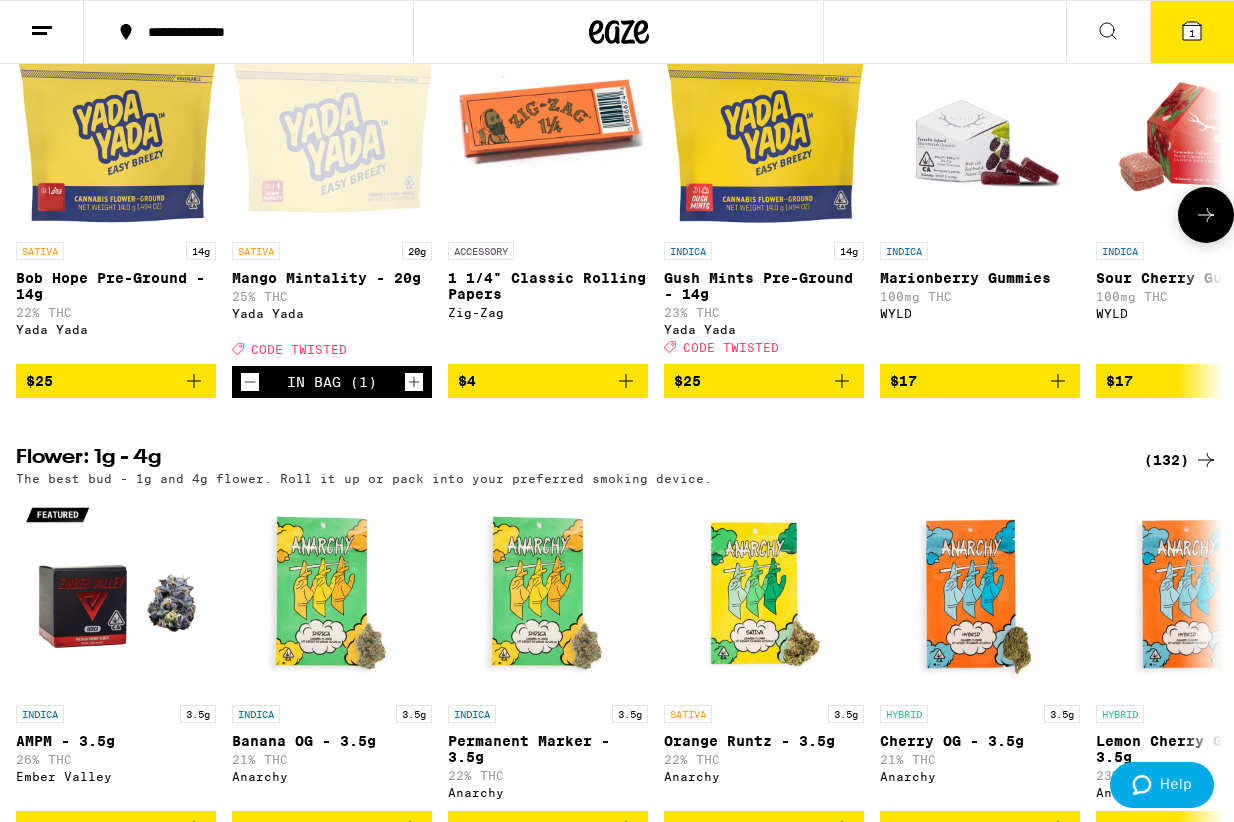 scroll, scrollTop: 1225, scrollLeft: 0, axis: vertical 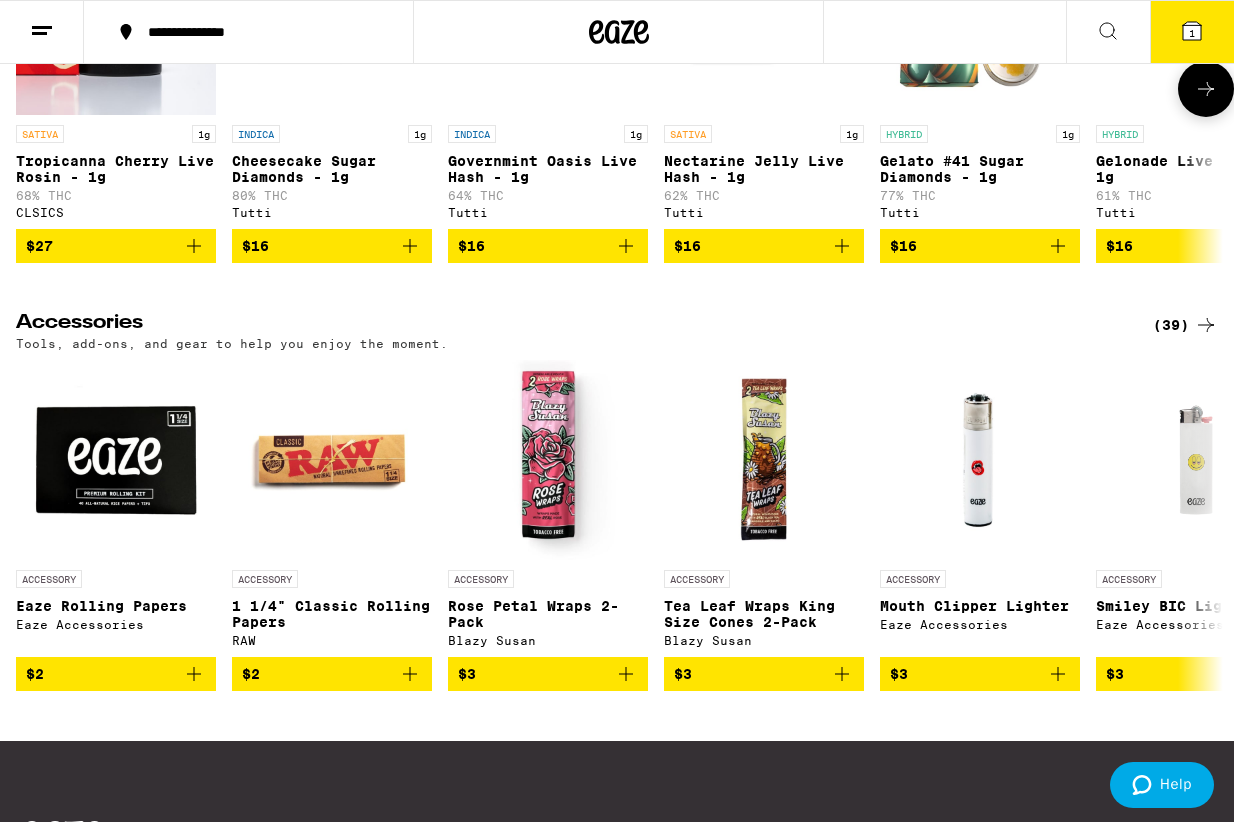click on "$16" at bounding box center (764, 246) 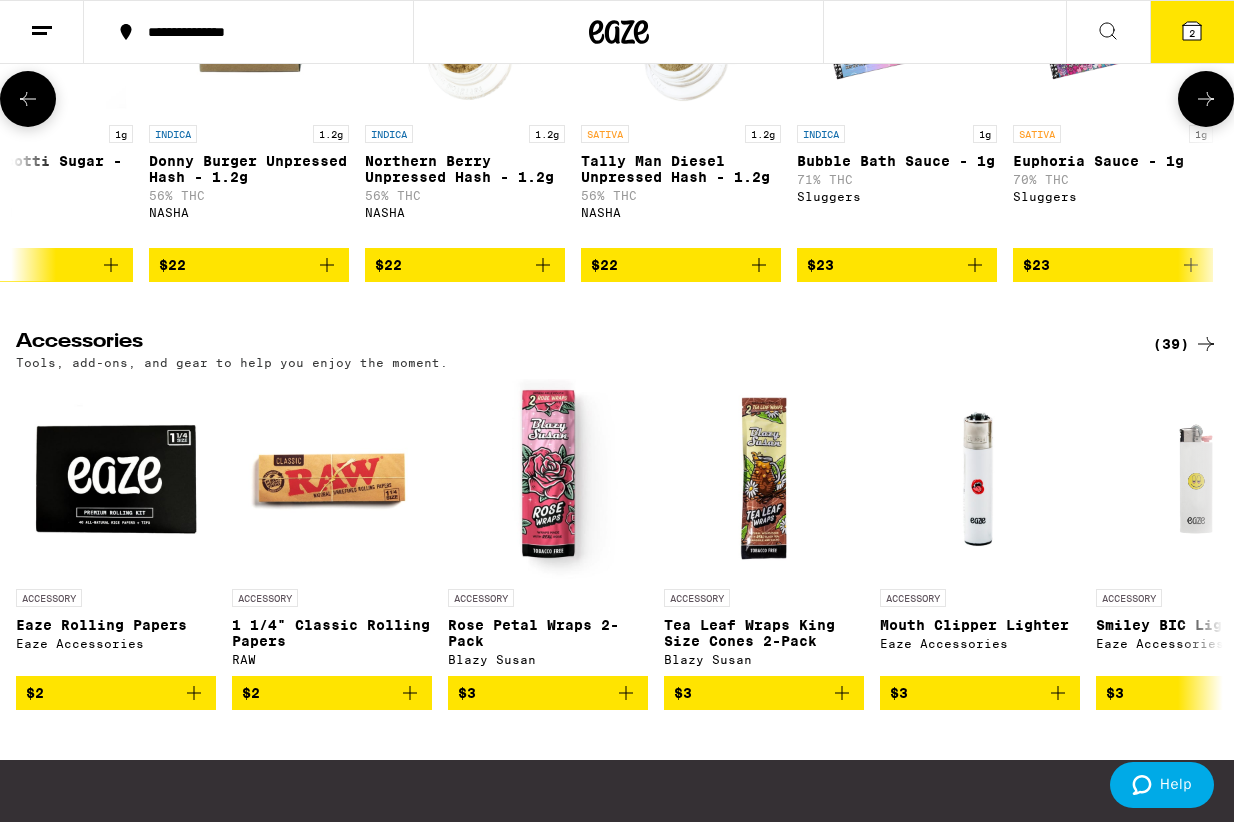 scroll, scrollTop: 0, scrollLeft: 4418, axis: horizontal 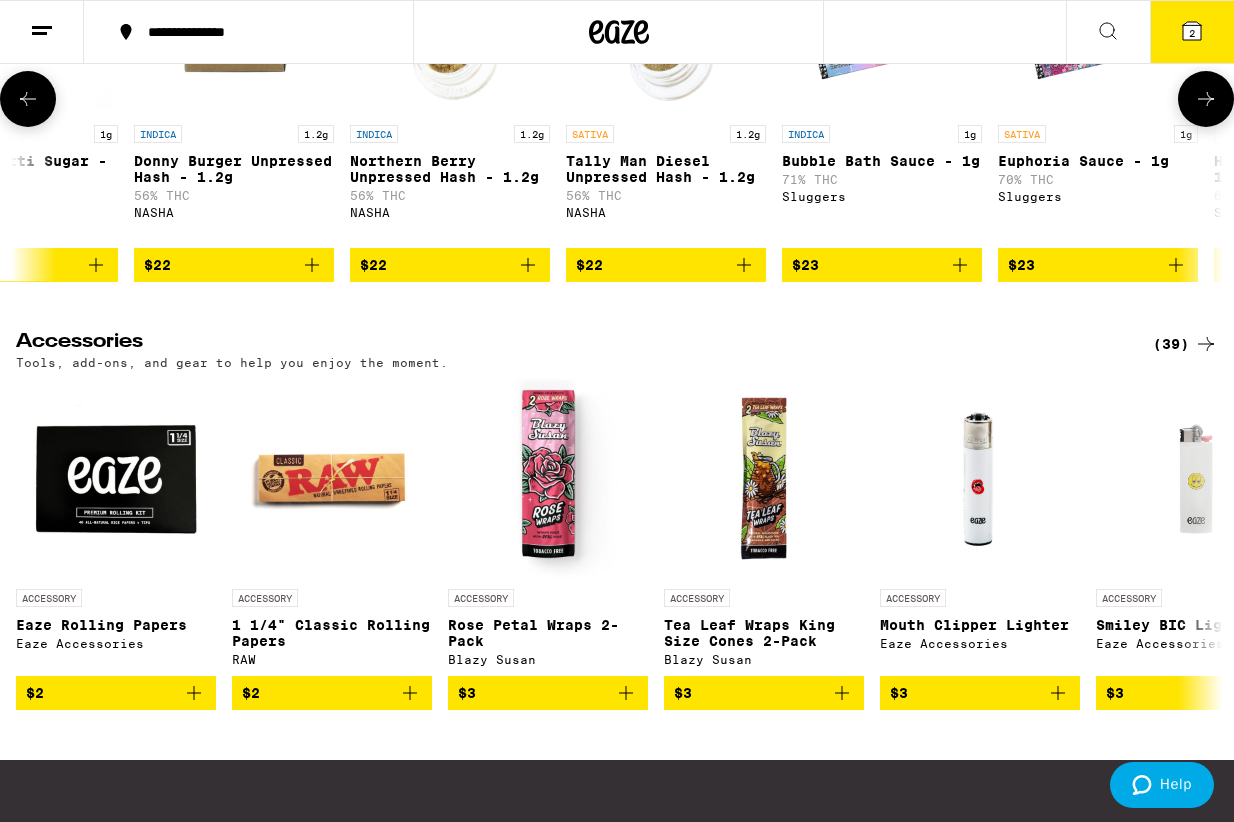 click 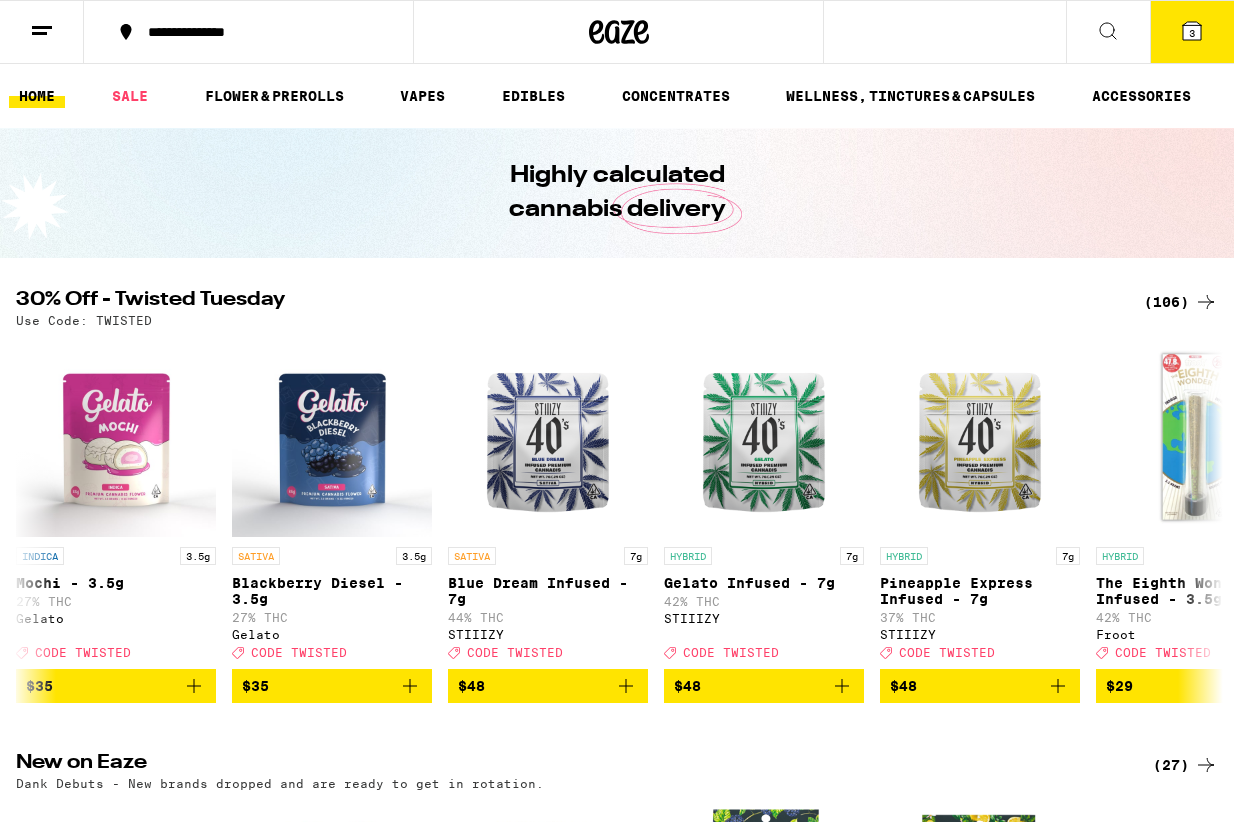 scroll, scrollTop: 8340, scrollLeft: 0, axis: vertical 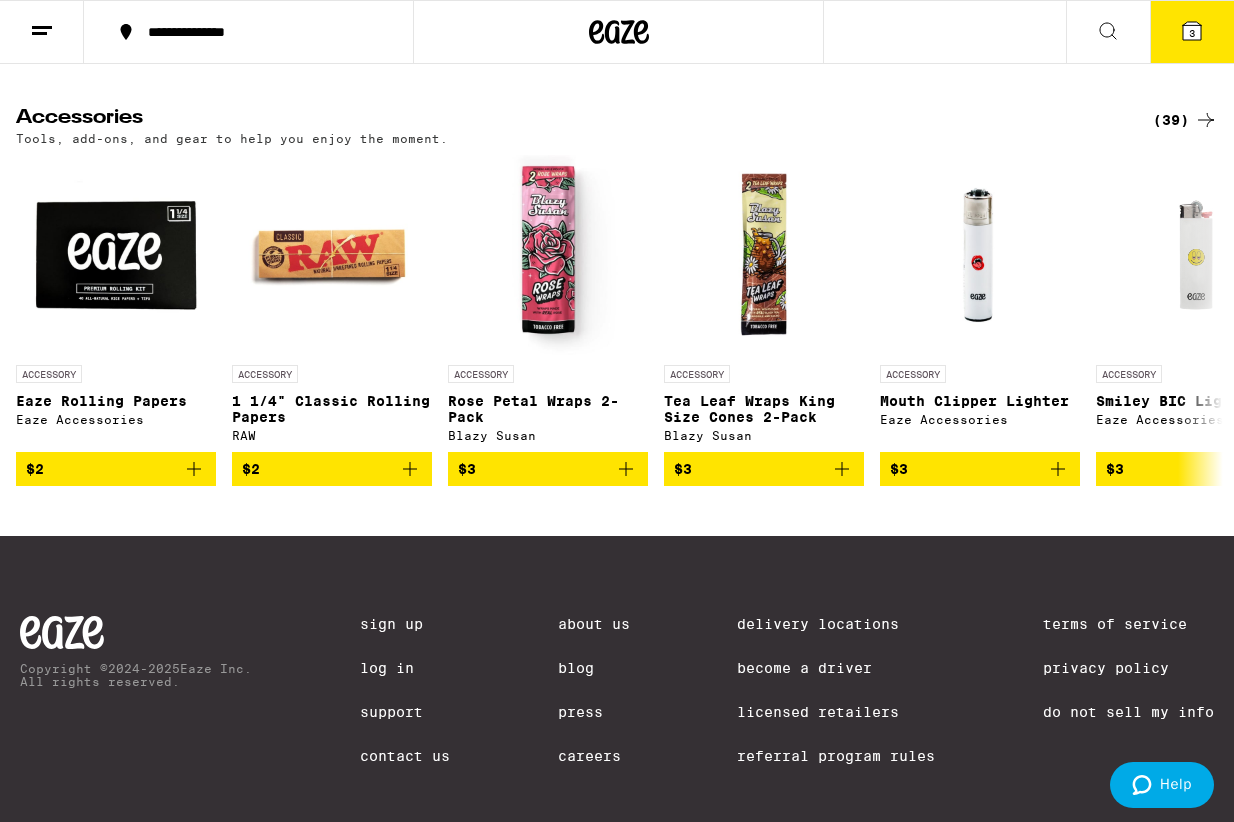 click 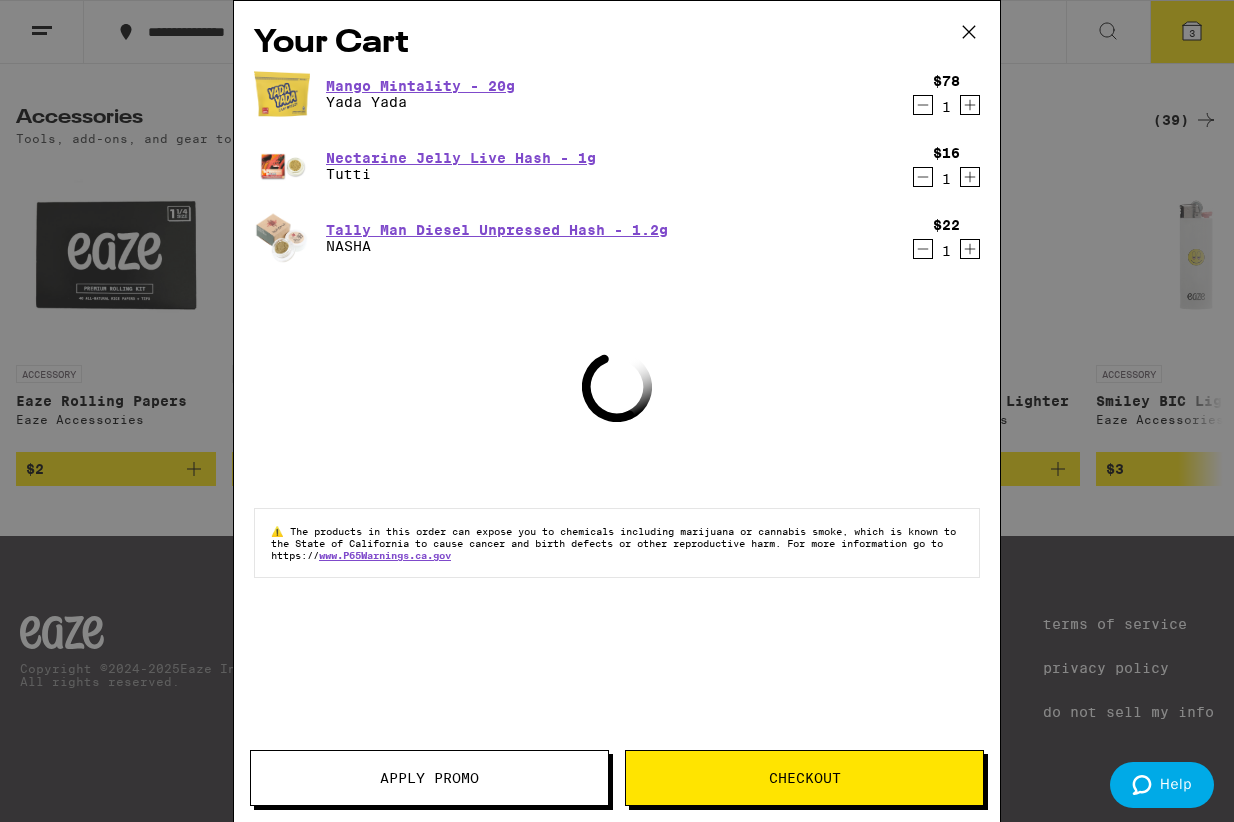 scroll, scrollTop: 0, scrollLeft: 0, axis: both 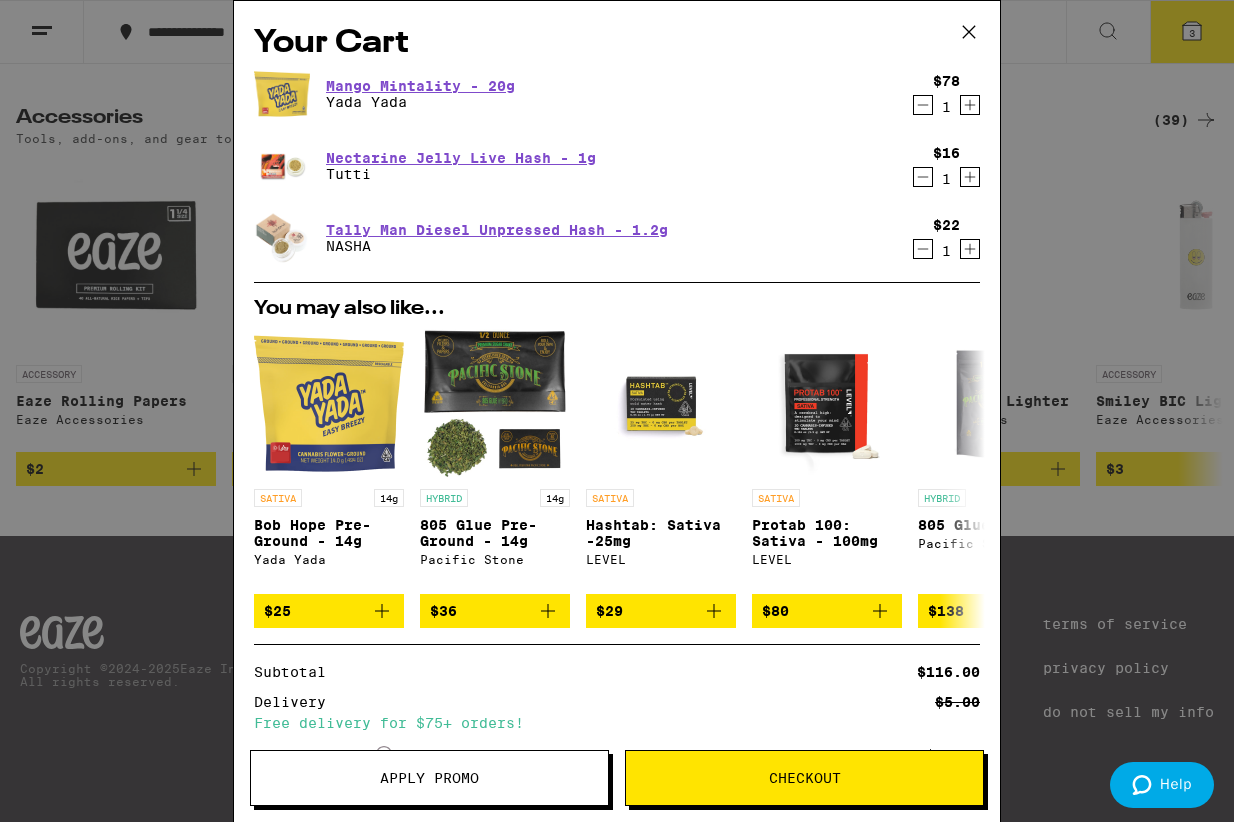 click 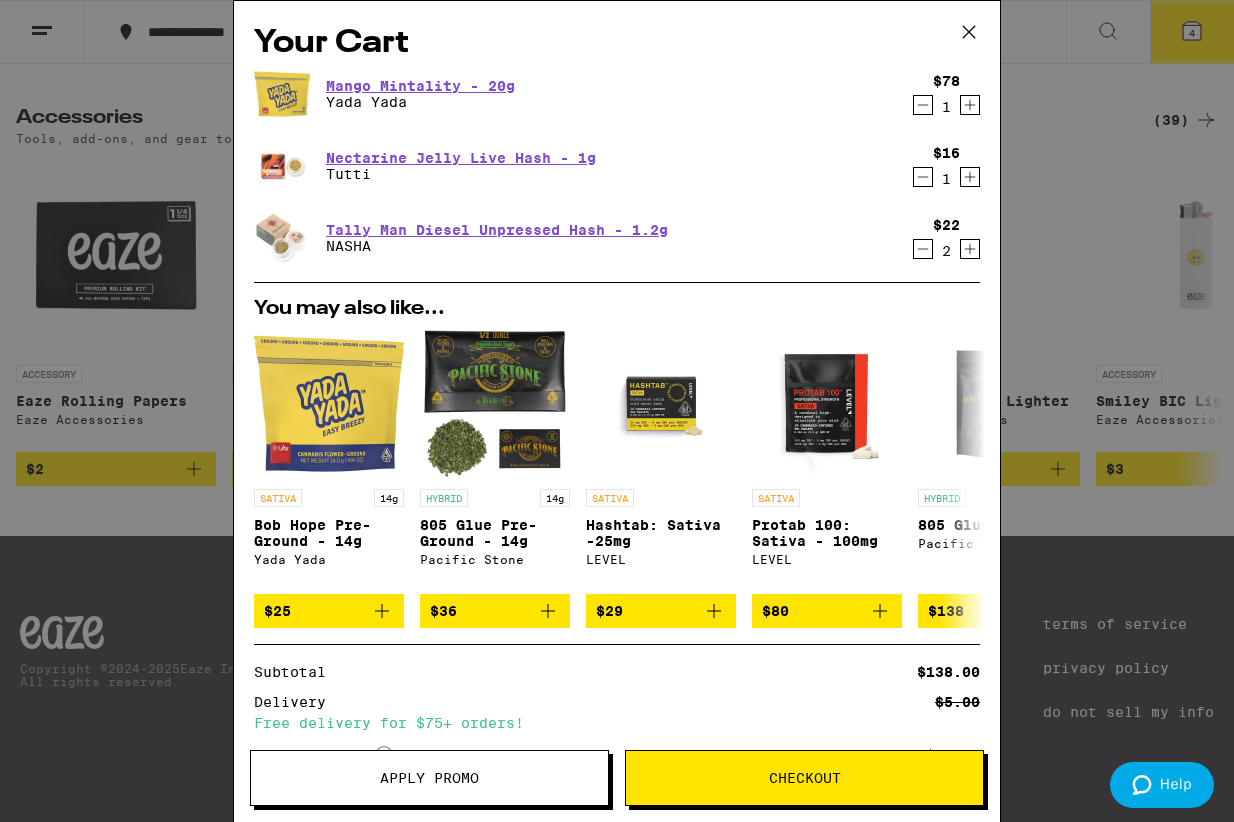 click on "Checkout" at bounding box center (804, 778) 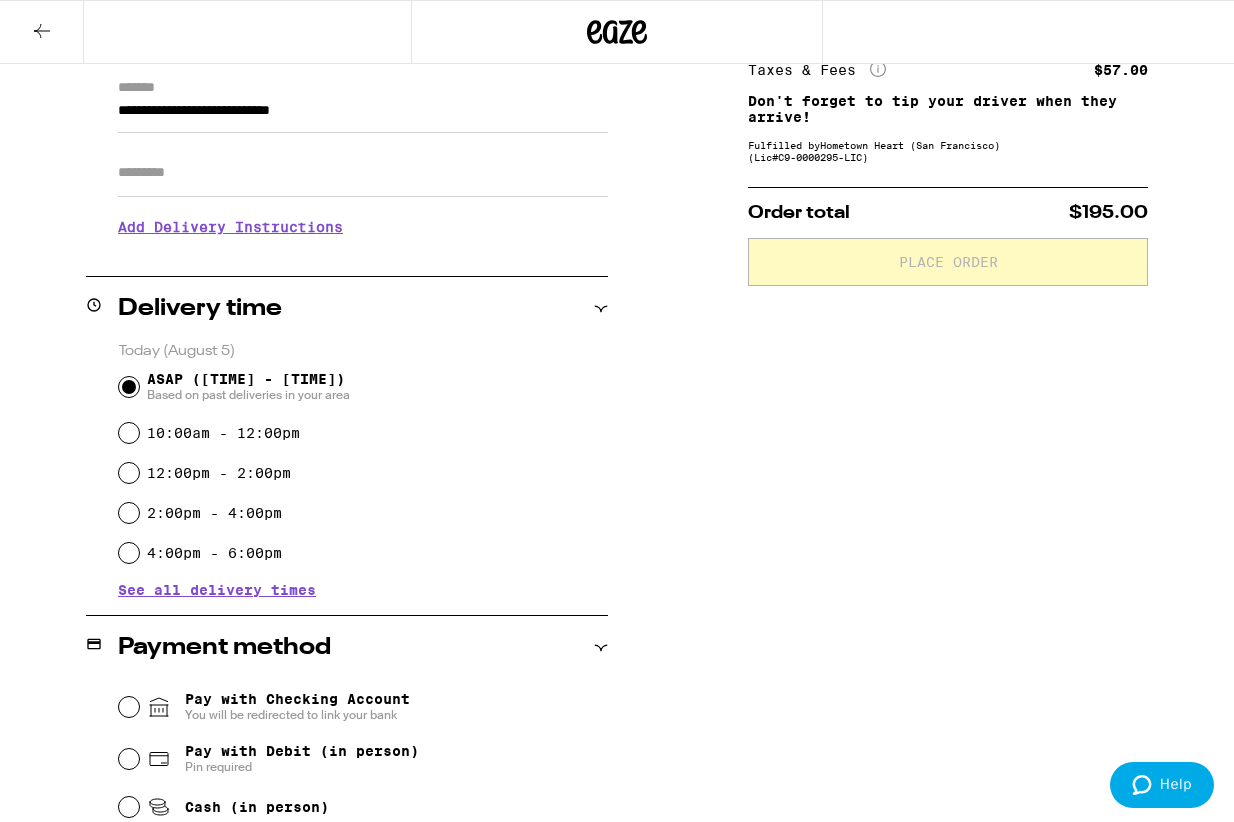 scroll, scrollTop: 283, scrollLeft: 0, axis: vertical 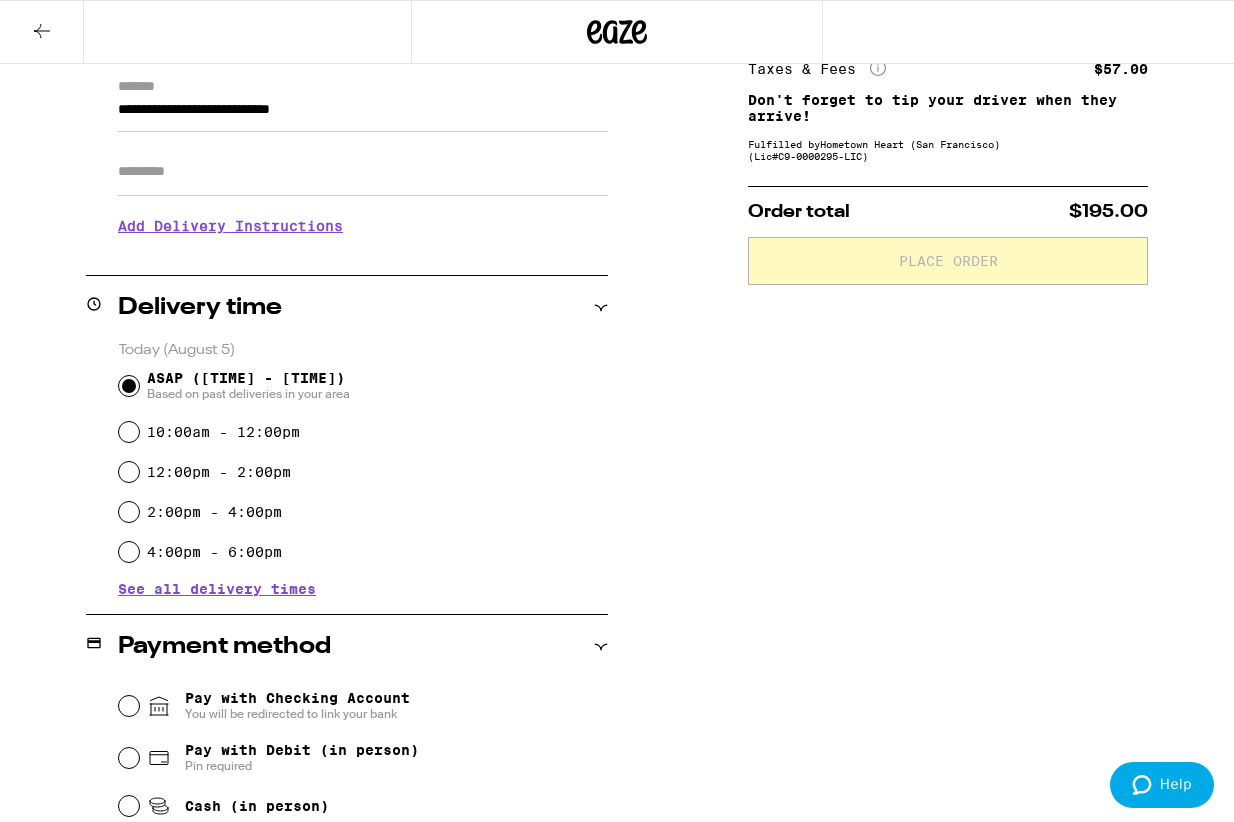 click on "Pay with Debit (in person)" at bounding box center (302, 750) 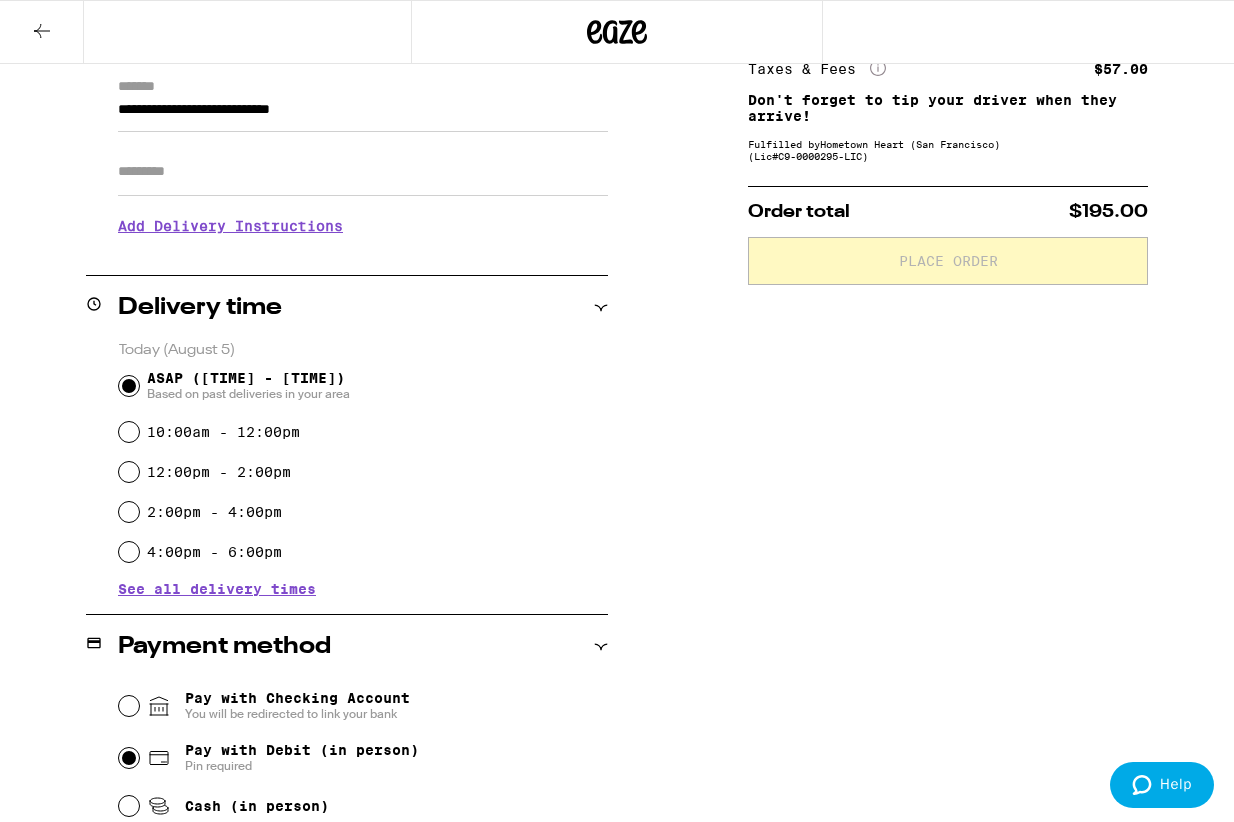 click on "Pay with Debit (in person) Pin required" at bounding box center (129, 758) 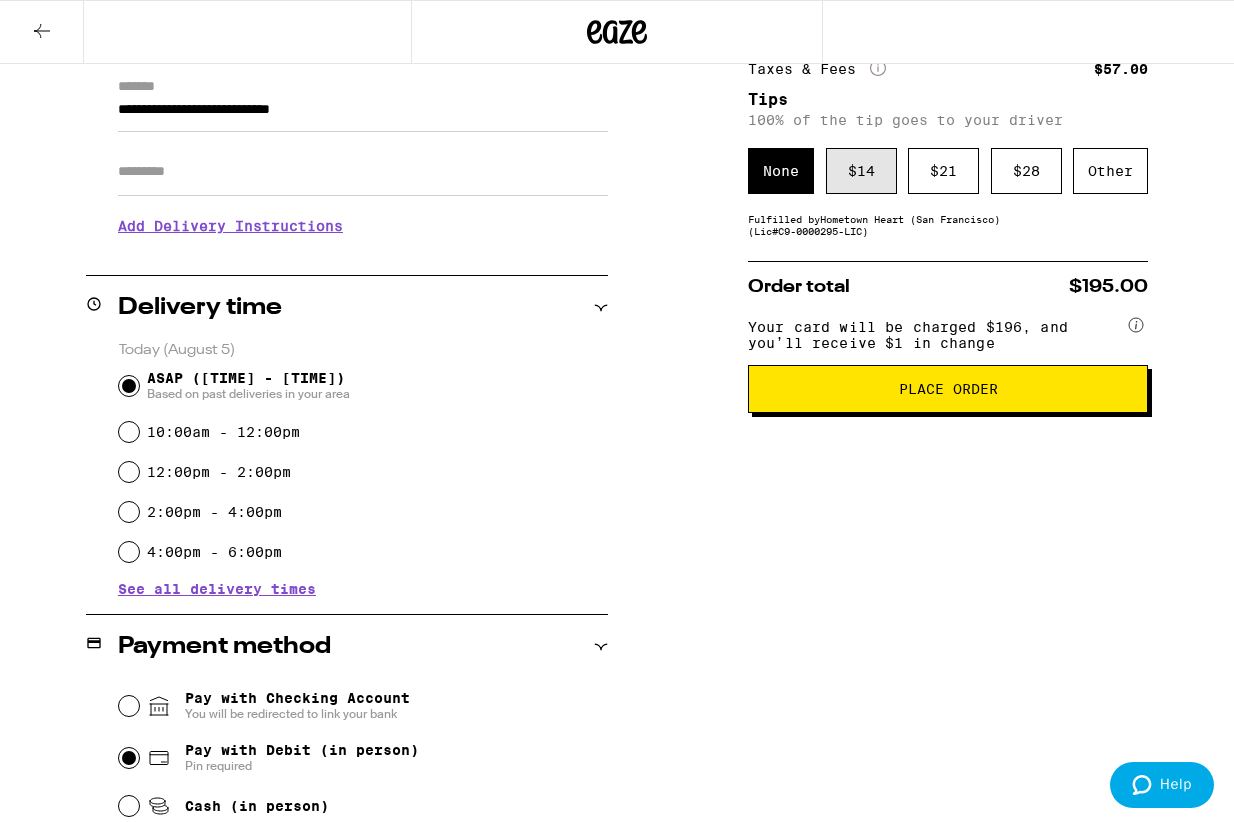 click on "$ 14" at bounding box center (861, 171) 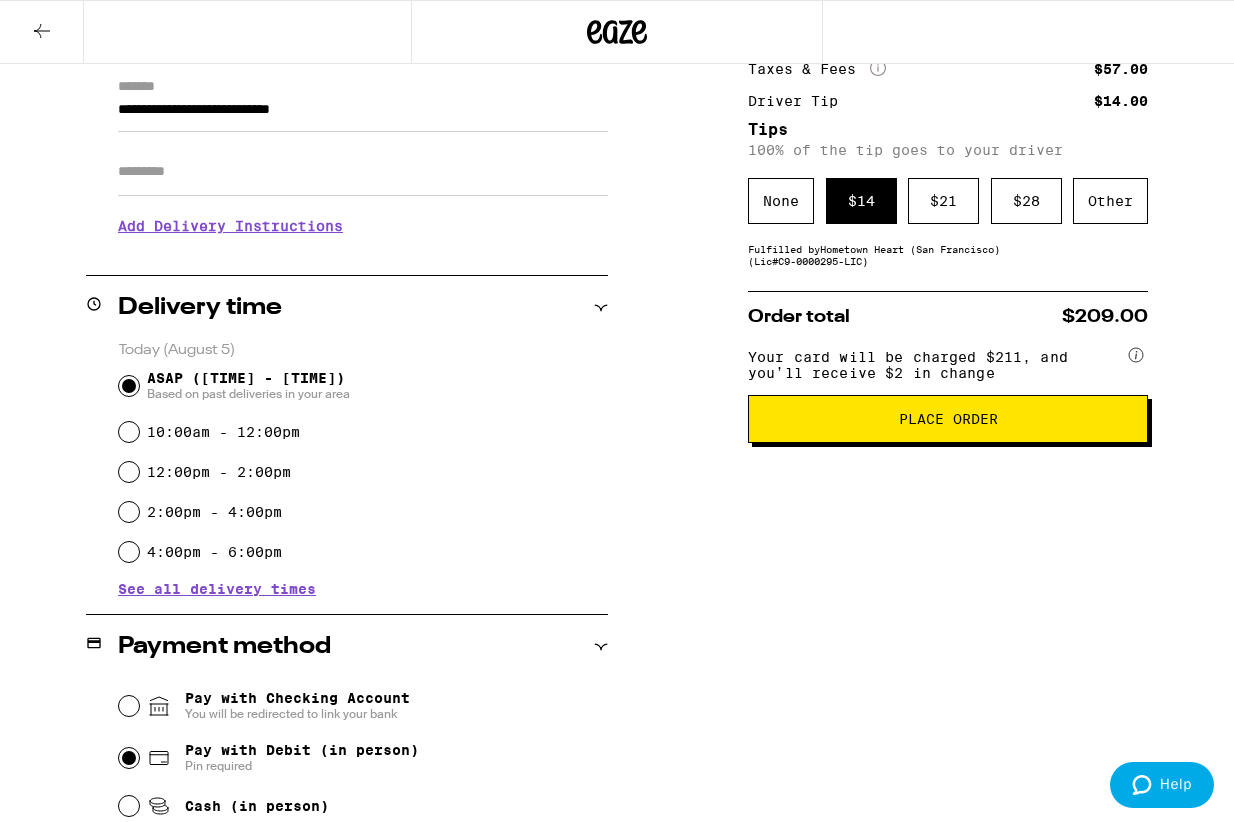 scroll, scrollTop: 0, scrollLeft: 0, axis: both 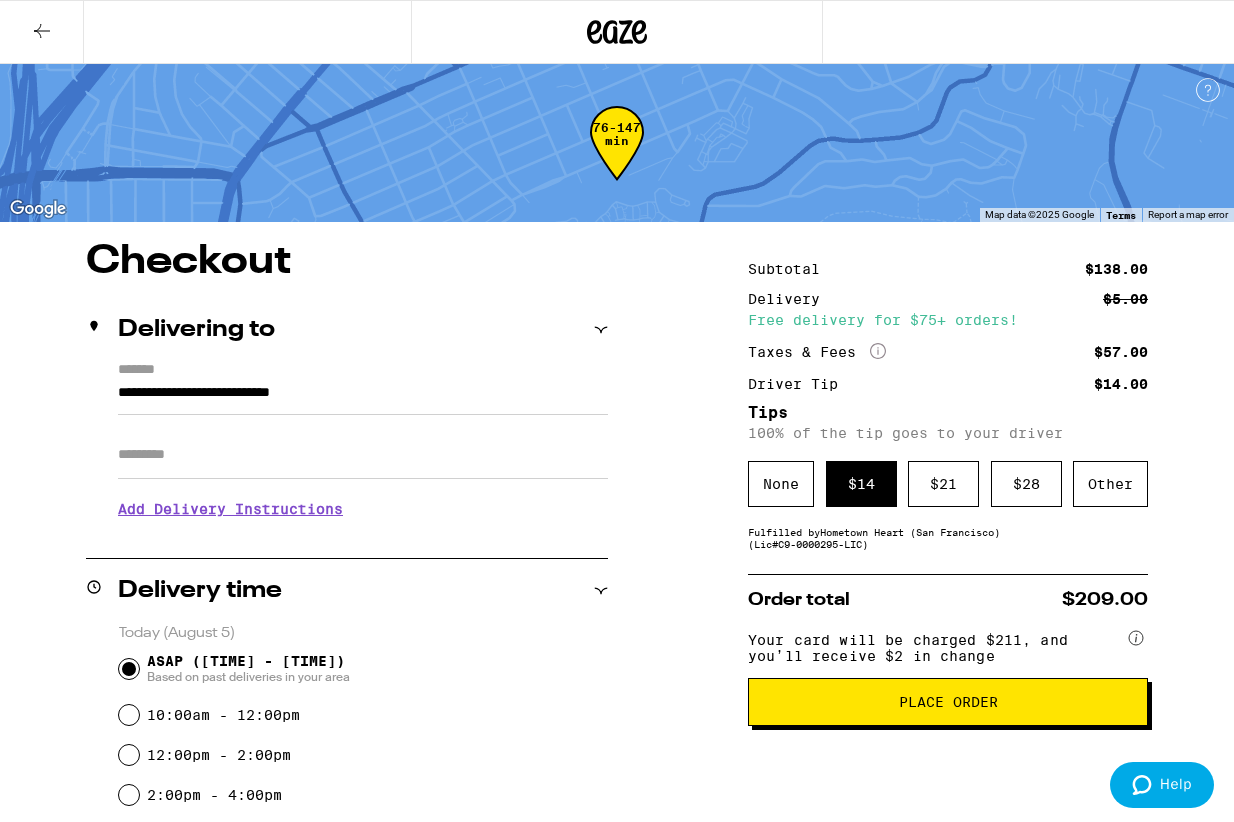 click 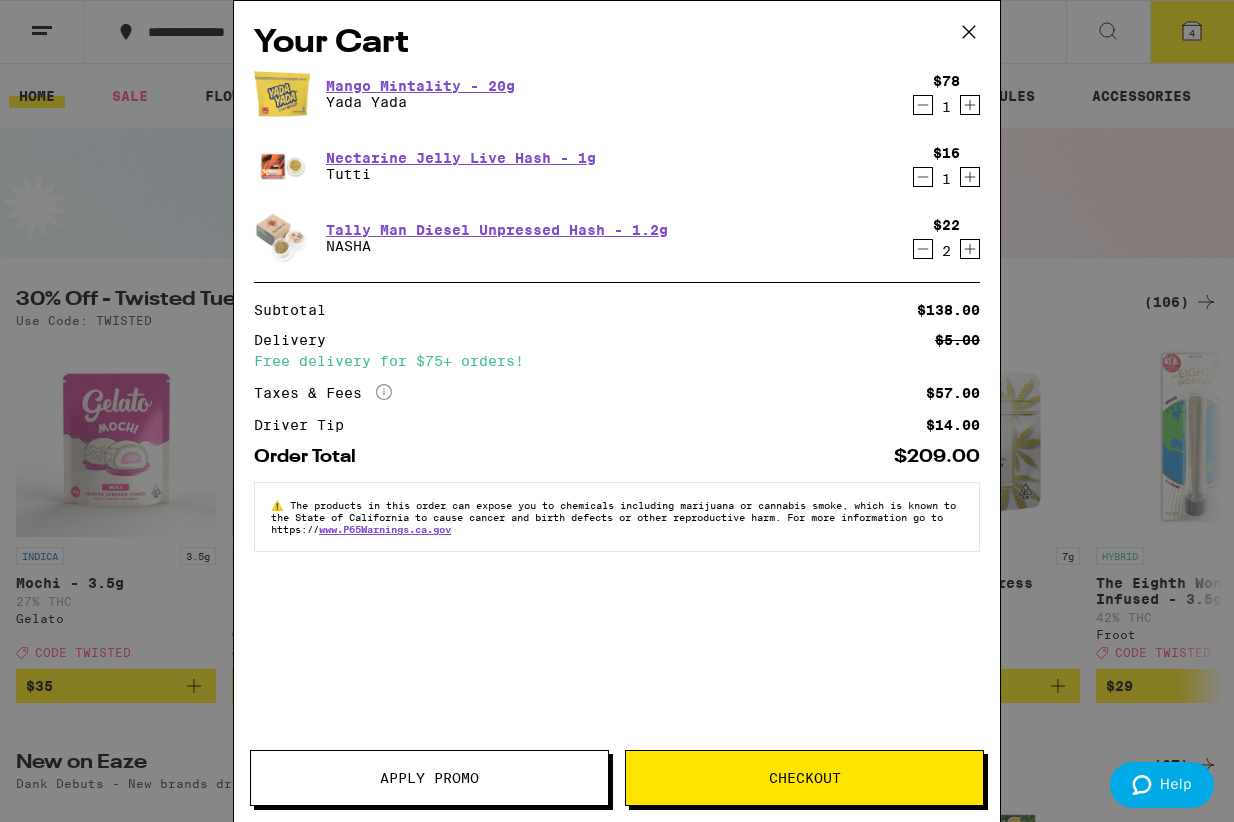 click 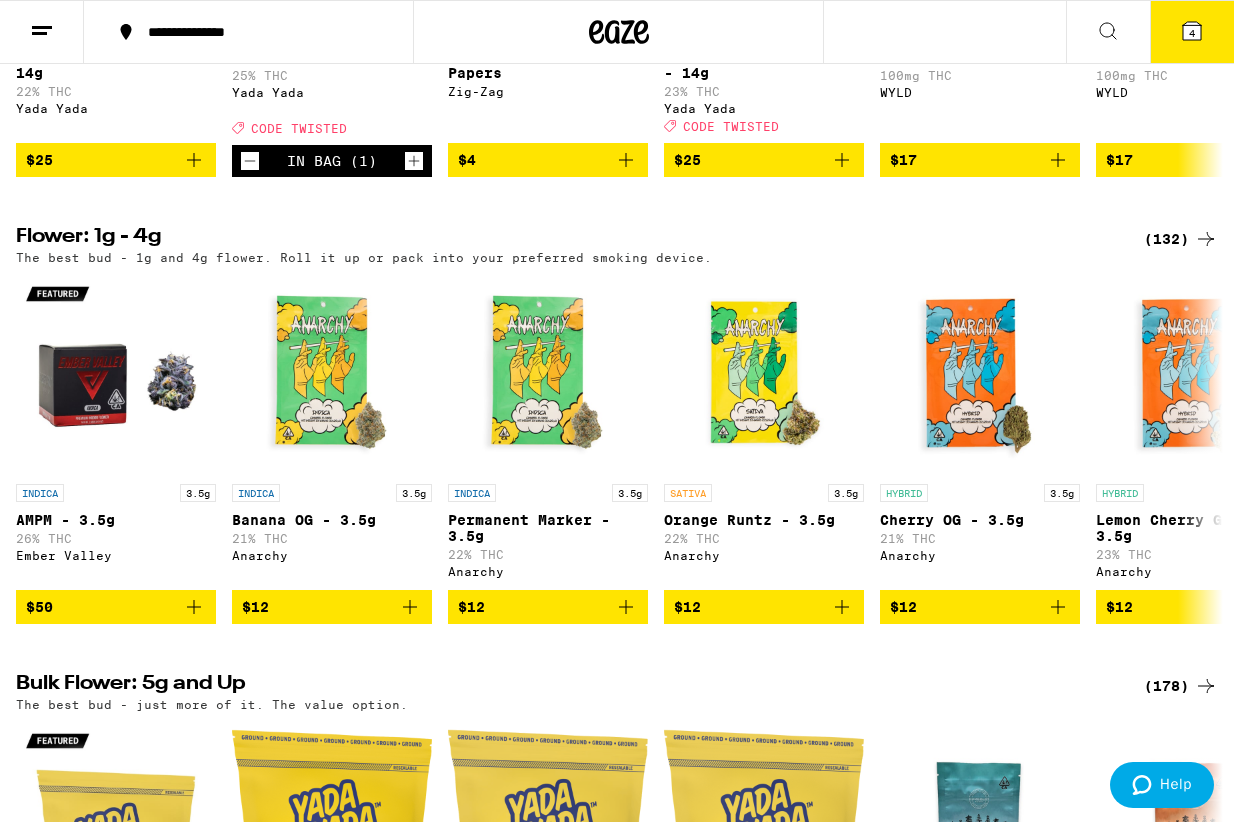 scroll, scrollTop: 0, scrollLeft: 0, axis: both 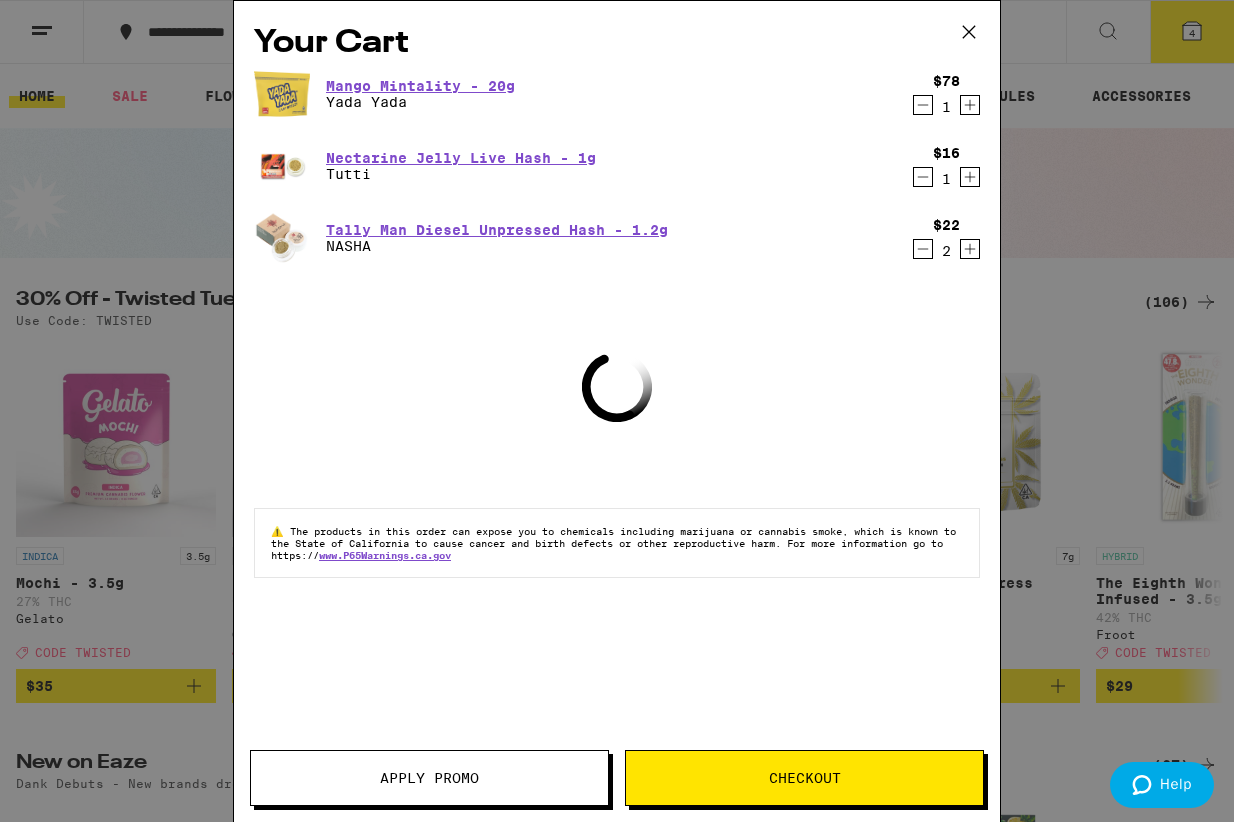 click on "Apply Promo" at bounding box center (429, 778) 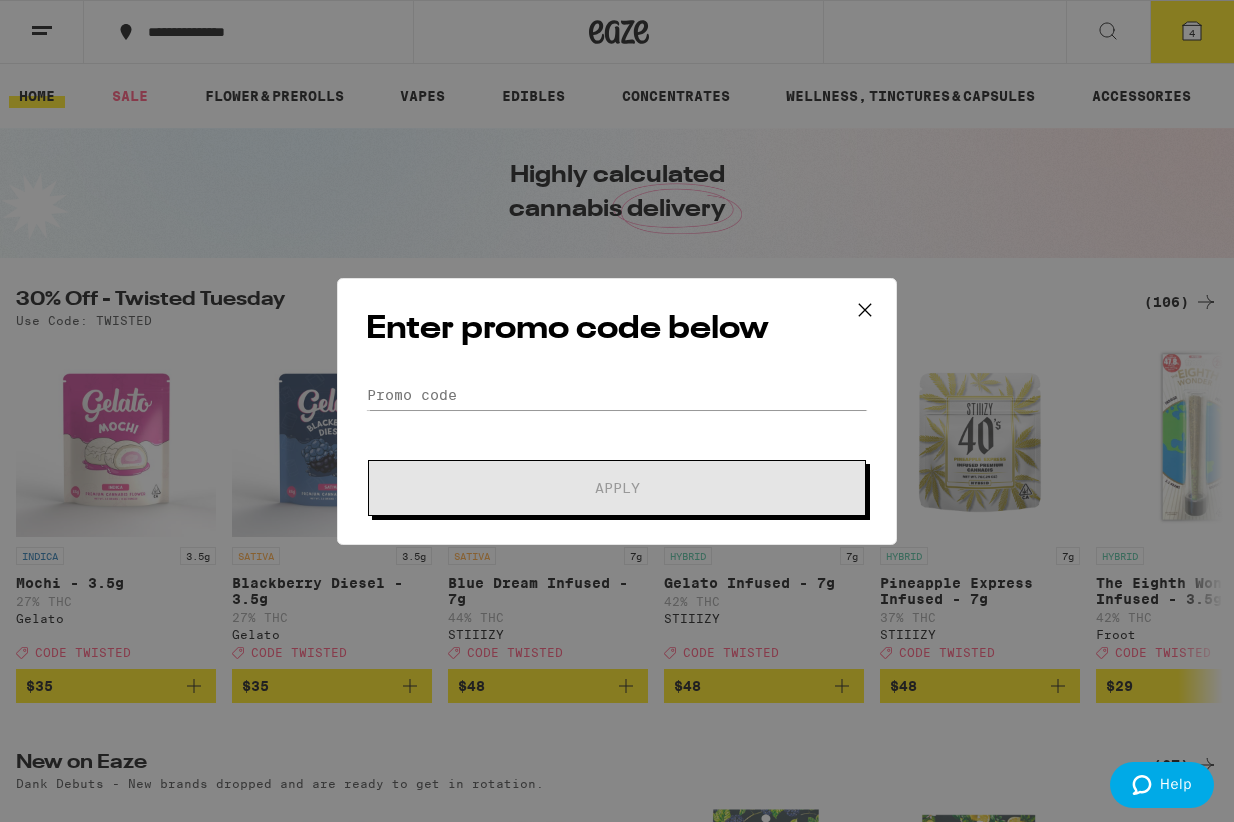 scroll, scrollTop: 0, scrollLeft: 0, axis: both 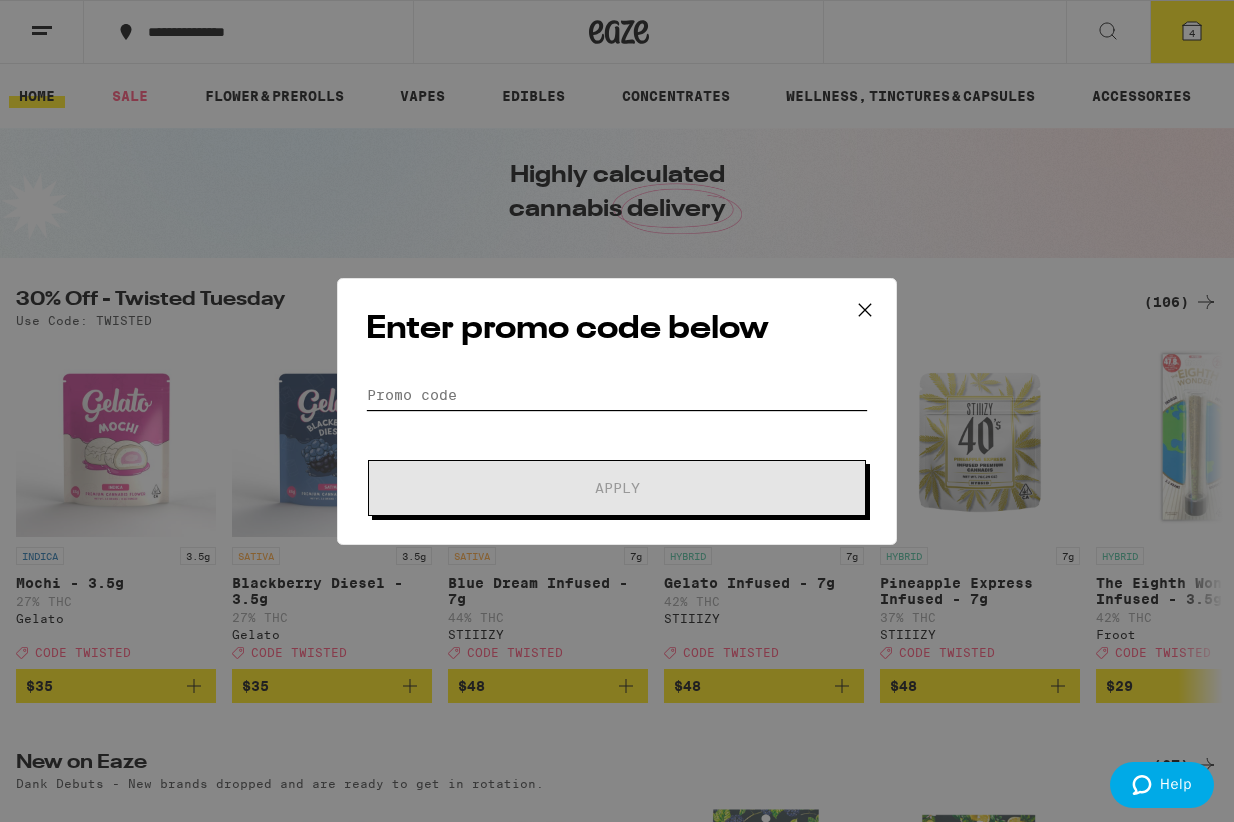click on "Promo Code" at bounding box center (617, 395) 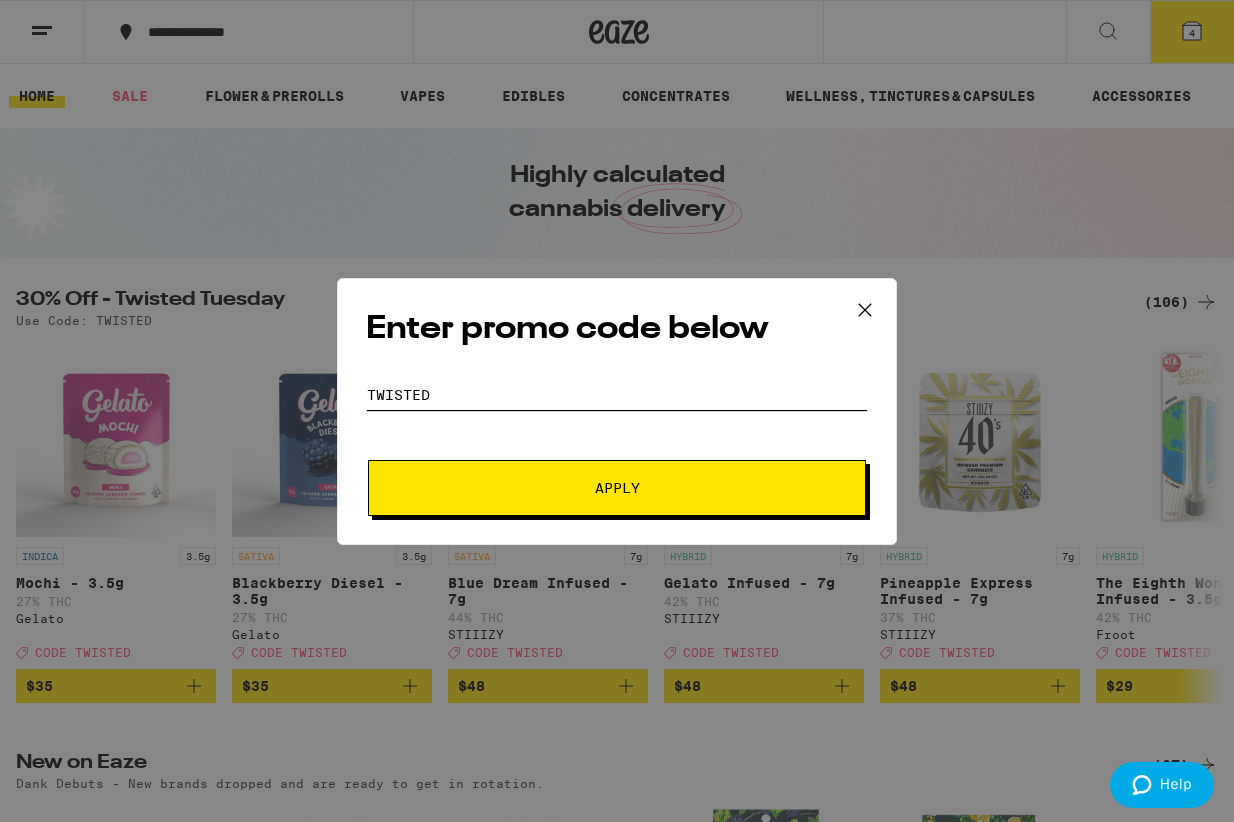 type on "twisted" 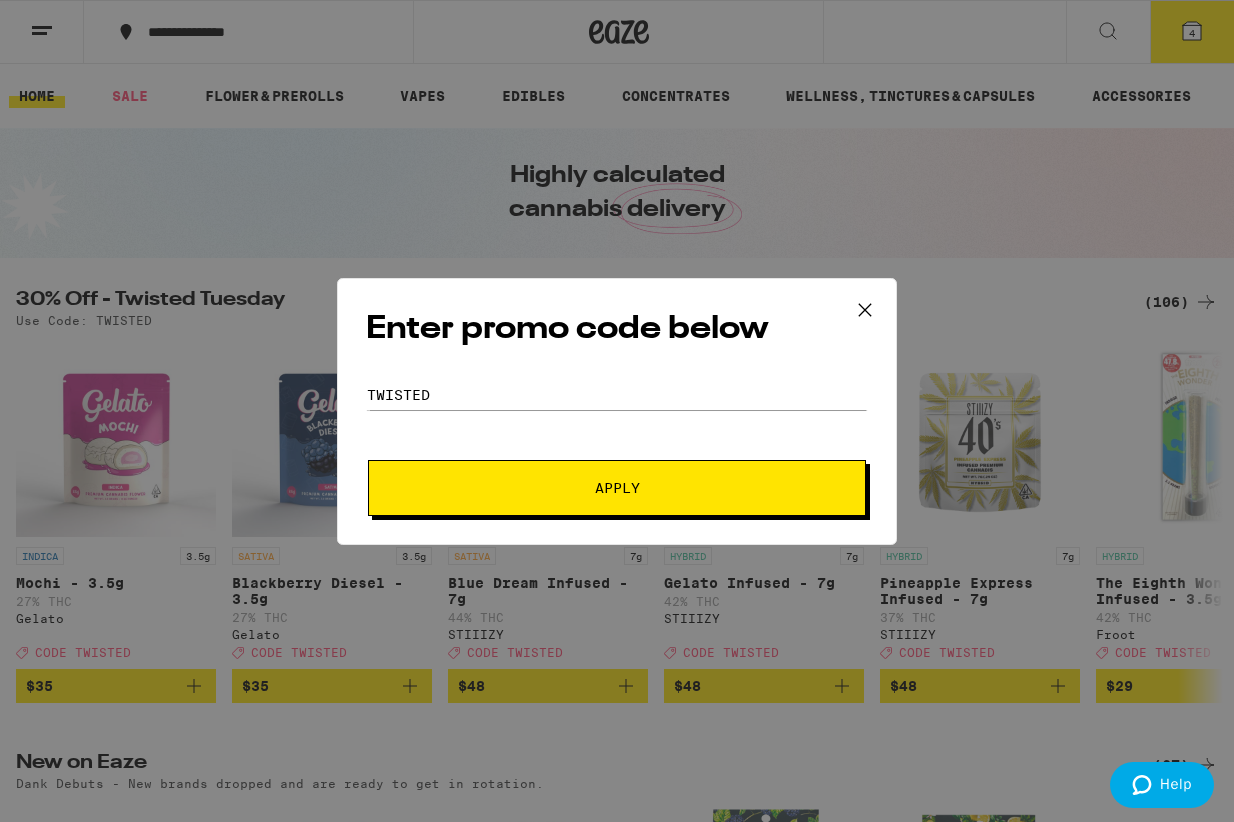 click on "Apply" at bounding box center (617, 488) 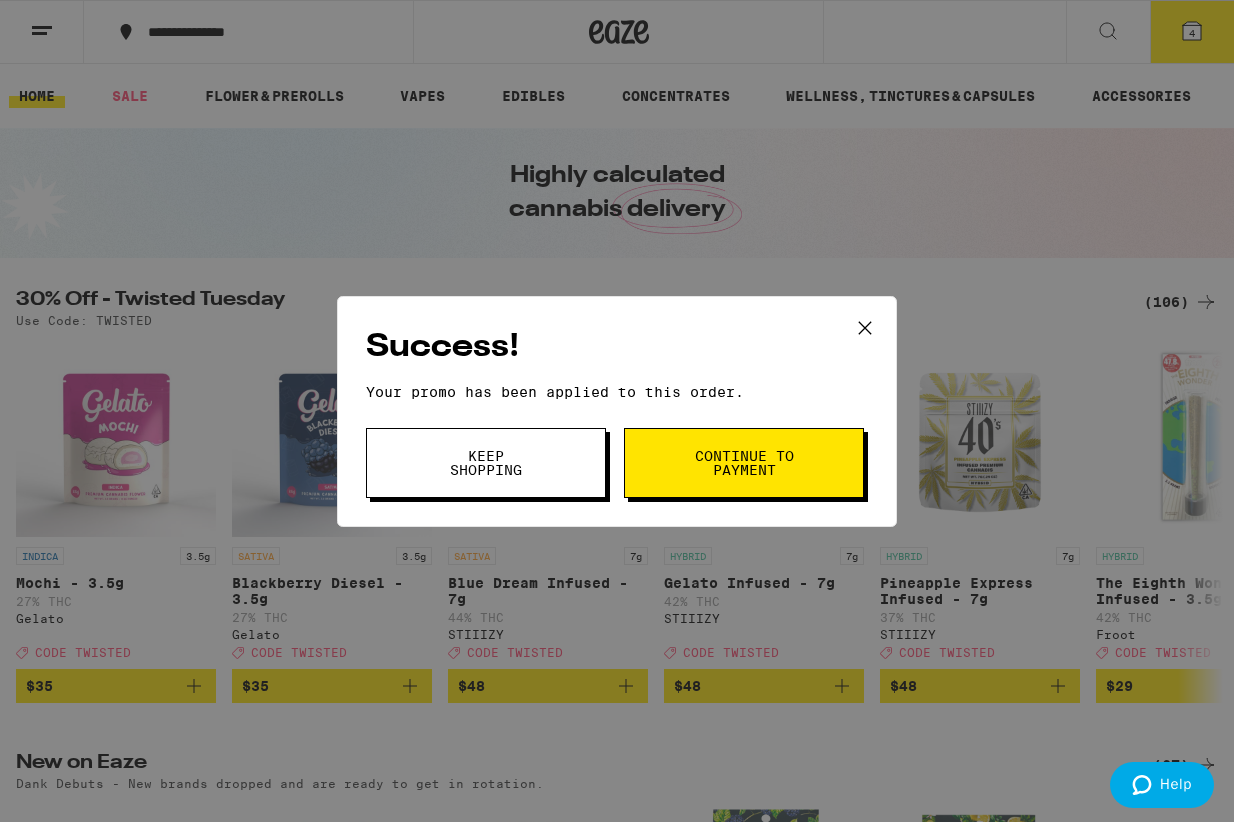 click on "Continue to payment" at bounding box center [744, 463] 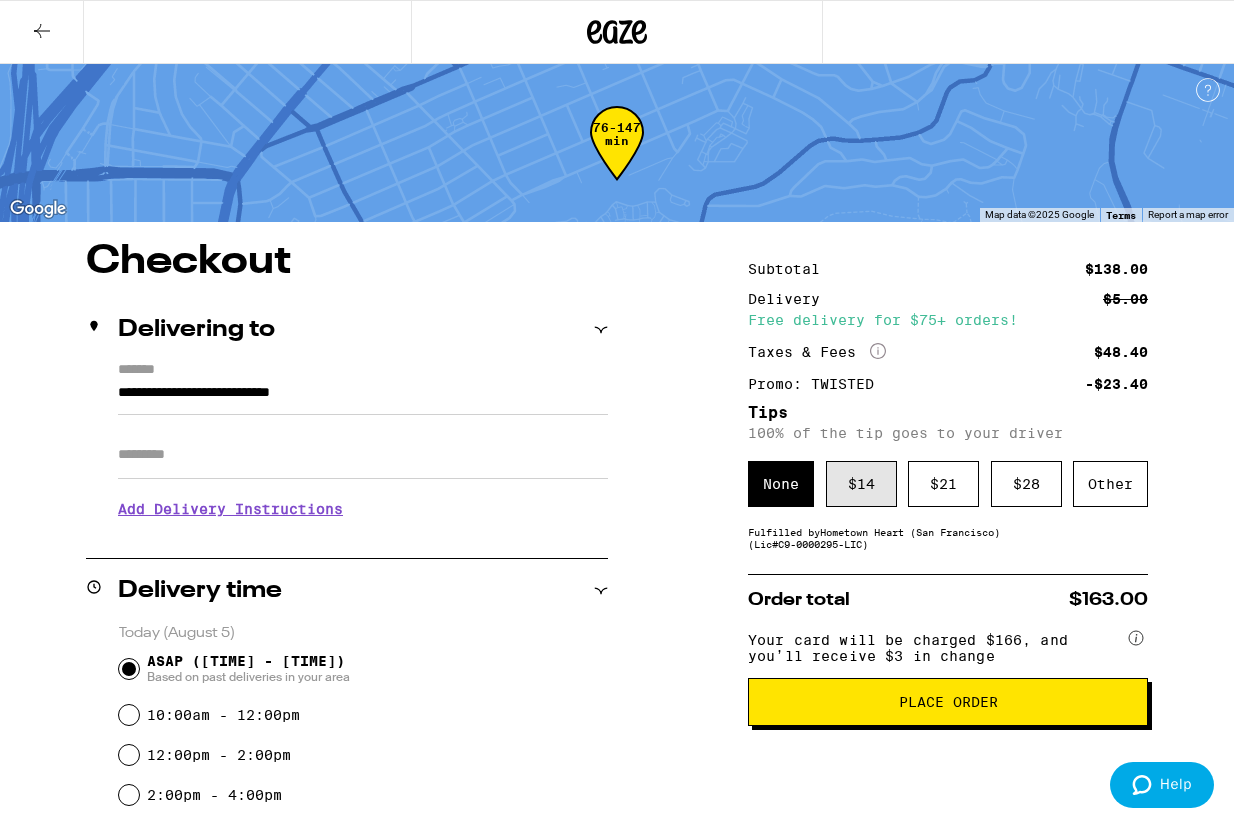 click on "$ 14" at bounding box center (861, 484) 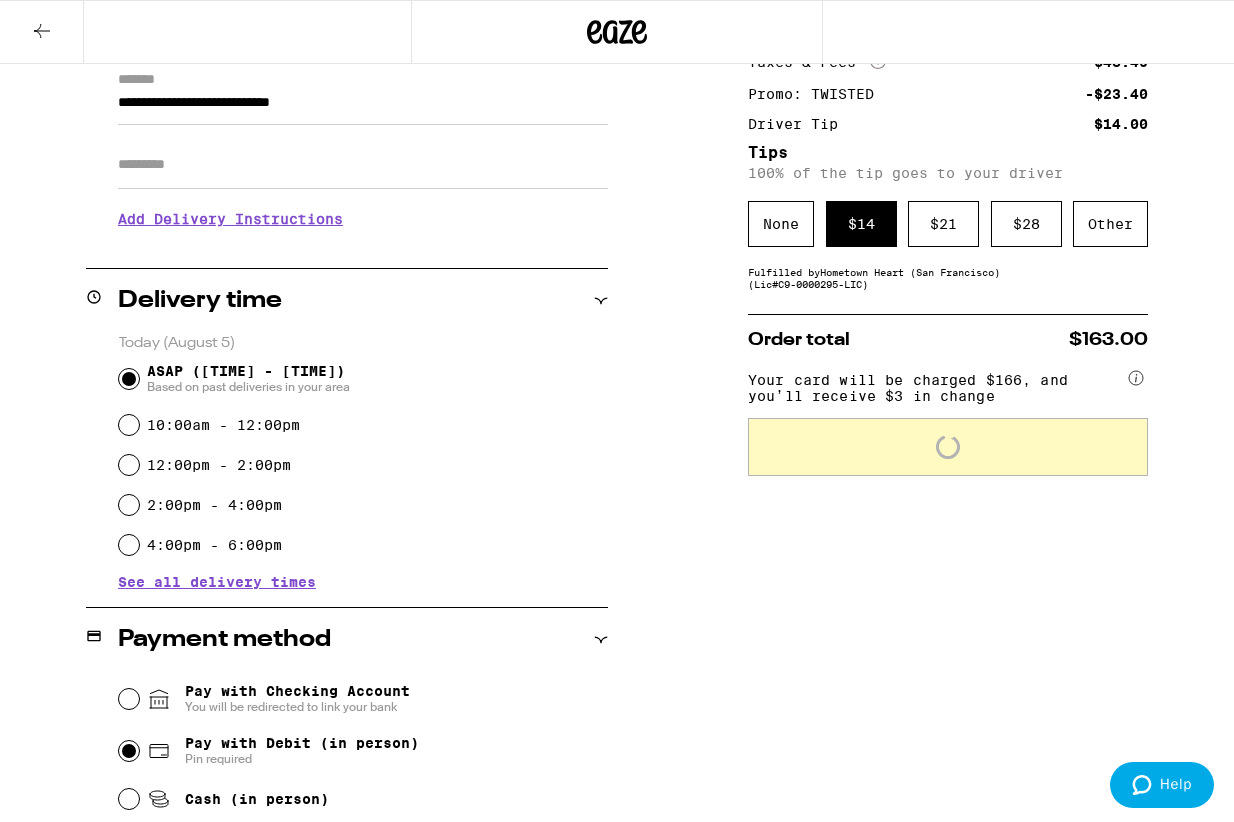 scroll, scrollTop: 293, scrollLeft: 0, axis: vertical 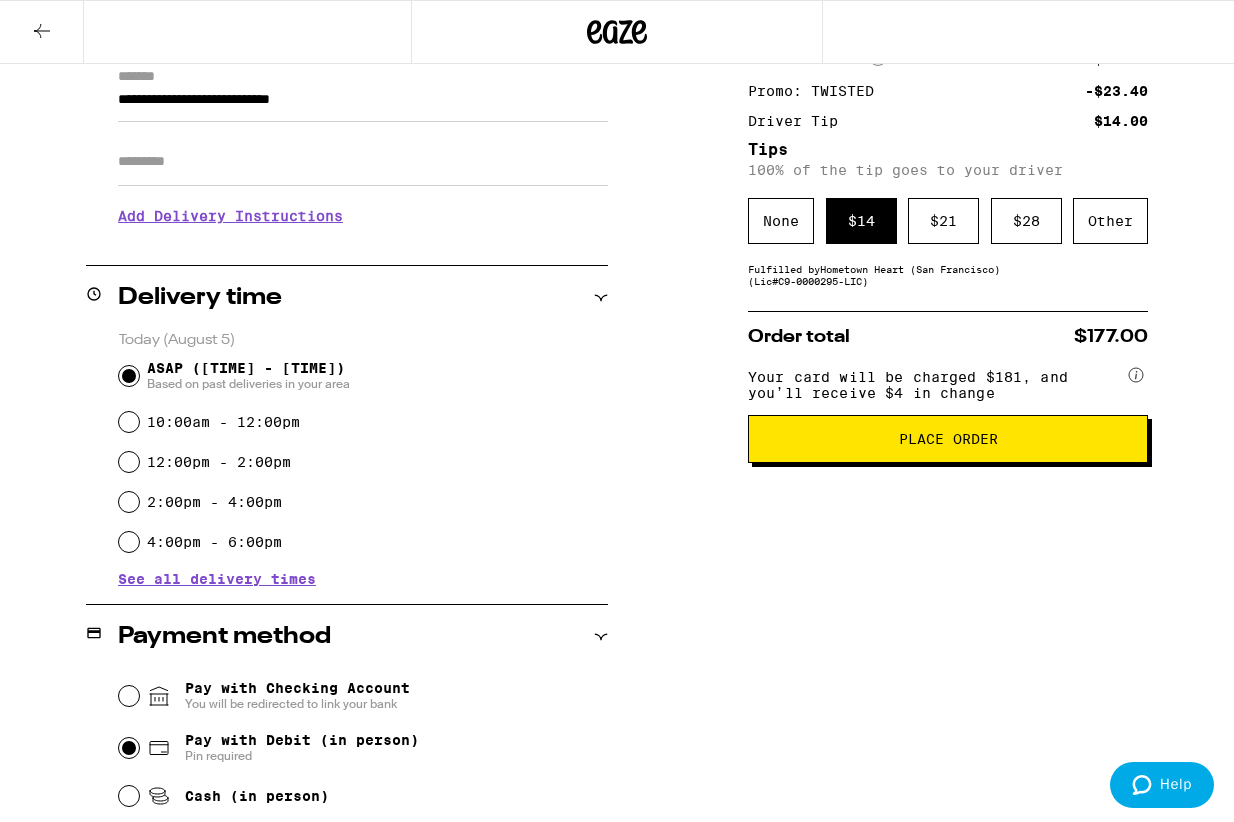 click on "Subtotal $138.00 Delivery $5.00 Free delivery for $75+ orders! Taxes & Fees More Info $48.40 Promo: TWISTED -$23.40 Driver Tip $14.00 Tips 100% of the tip goes to your driver None $ 14 $ 21 $ 28 Other Fulfilled by Hometown Heart ([CITY]) (Lic# C9-0000295-LIC ) Order total $177.00 Your card will be charged $181, and you’ll receive $4 in change Place Order" at bounding box center [948, 534] 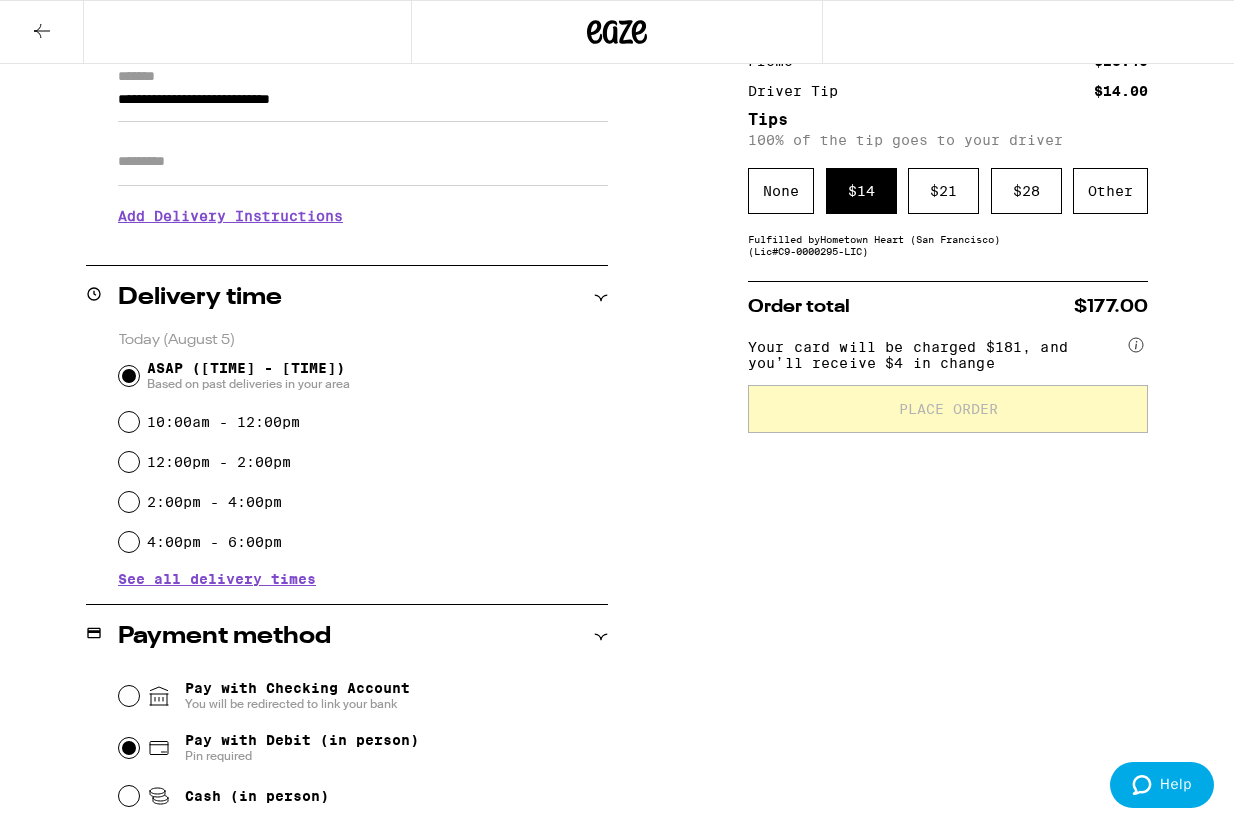 scroll, scrollTop: 0, scrollLeft: 0, axis: both 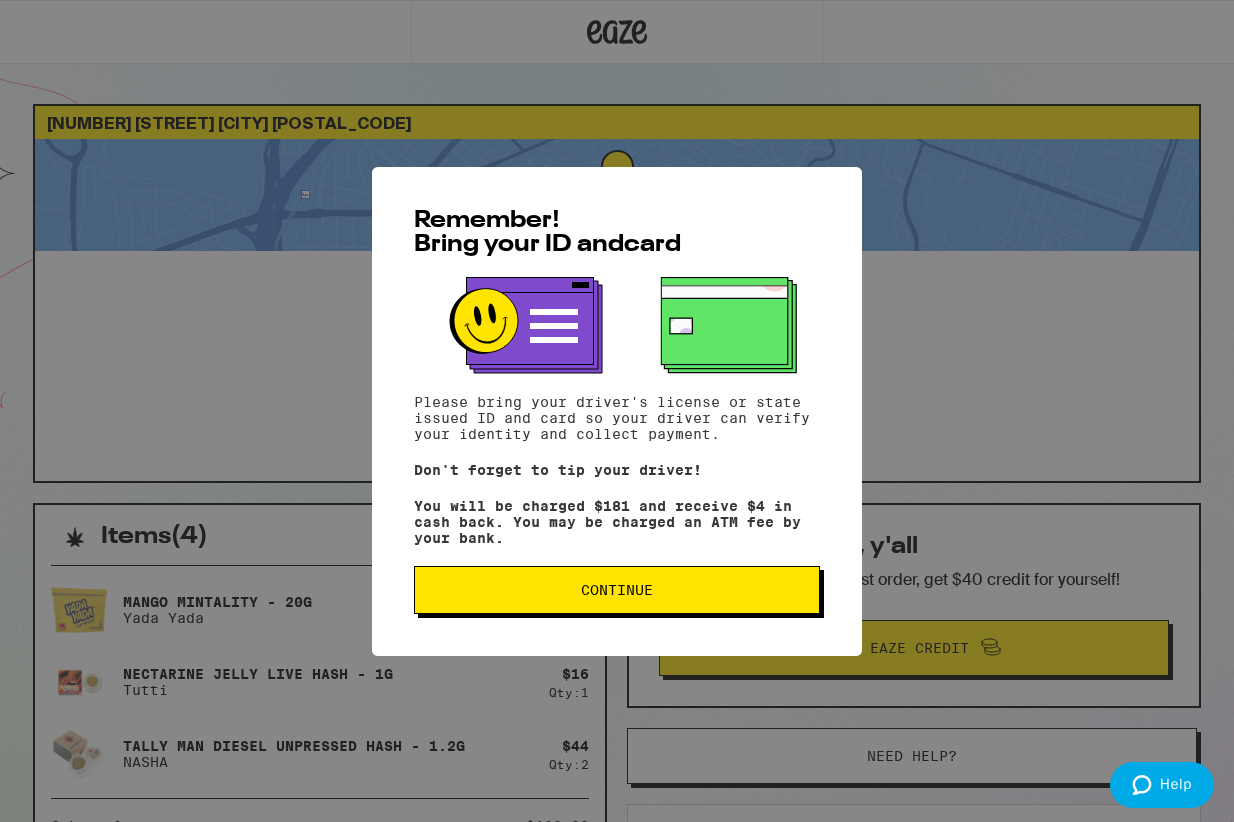 click on "Continue" at bounding box center [617, 590] 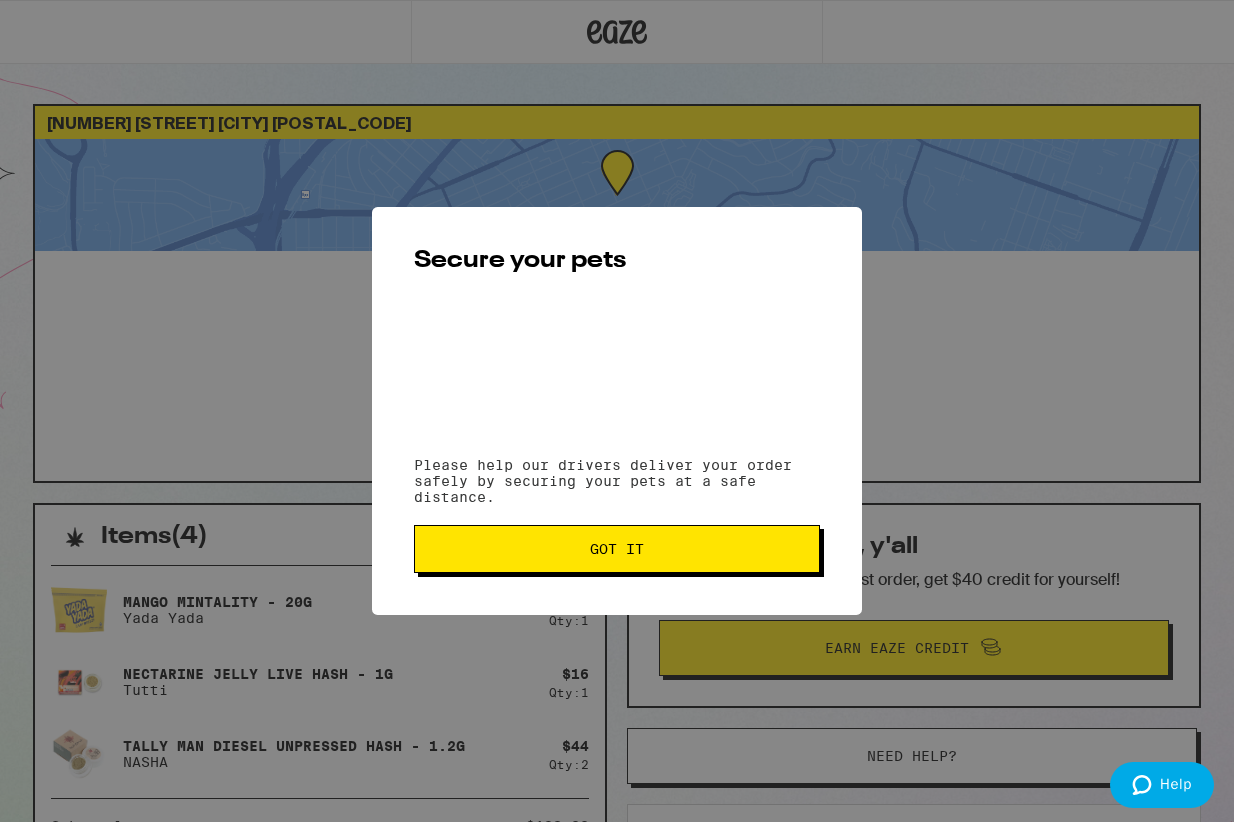 click on "Got it" at bounding box center [617, 549] 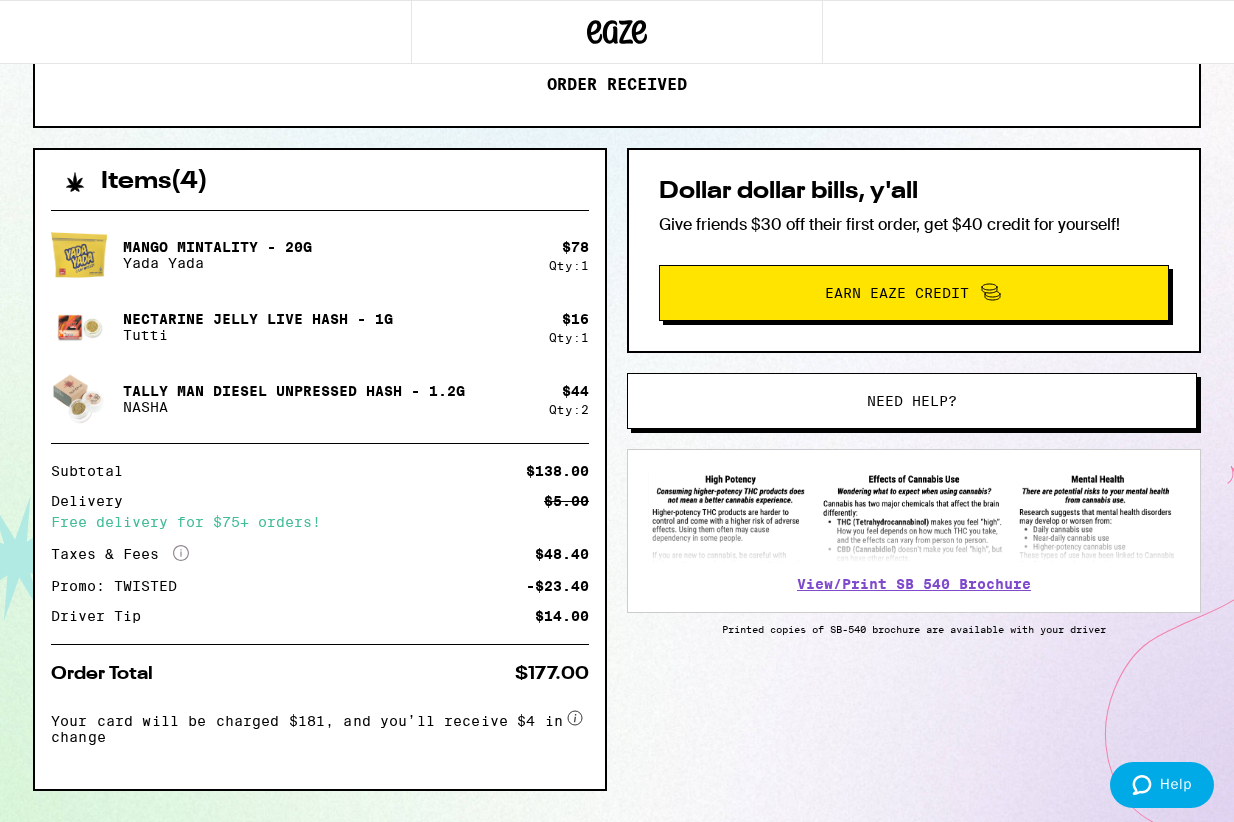 scroll, scrollTop: 0, scrollLeft: 0, axis: both 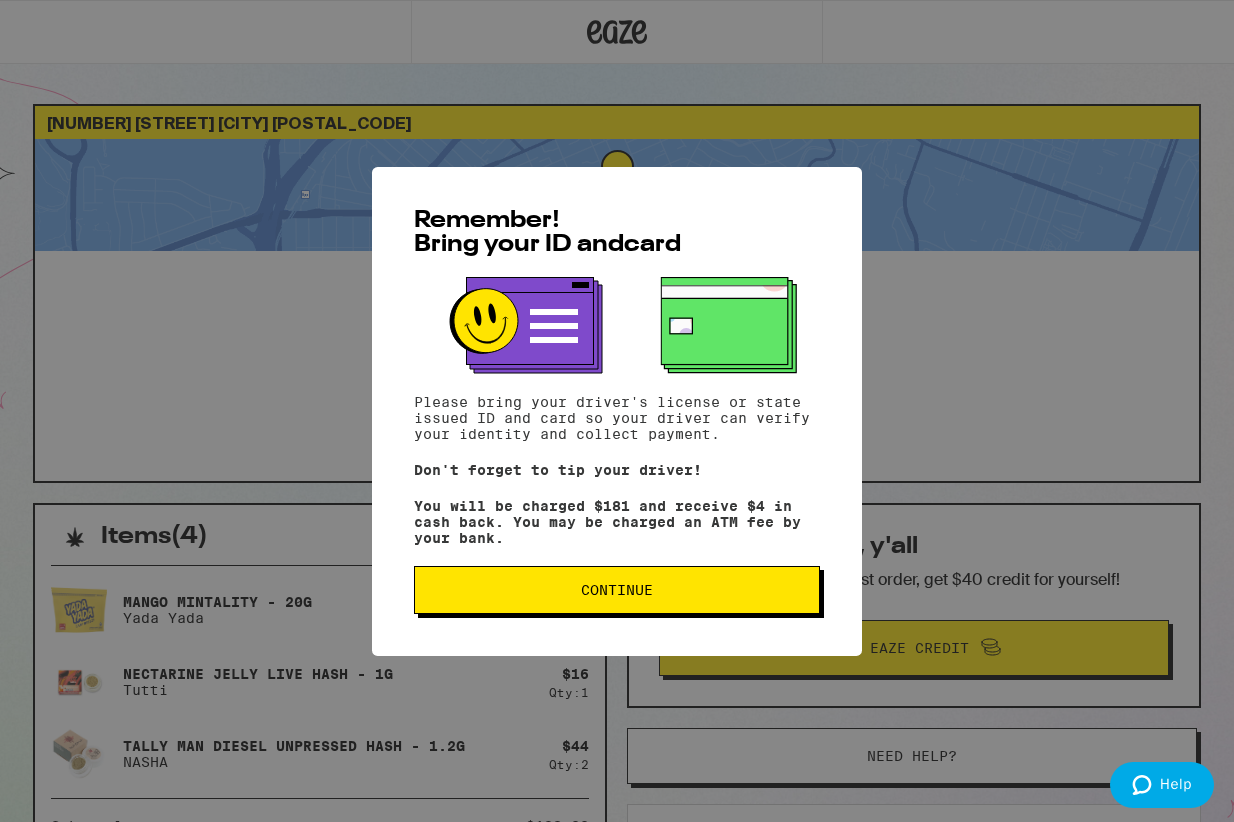 click on "Continue" at bounding box center (617, 590) 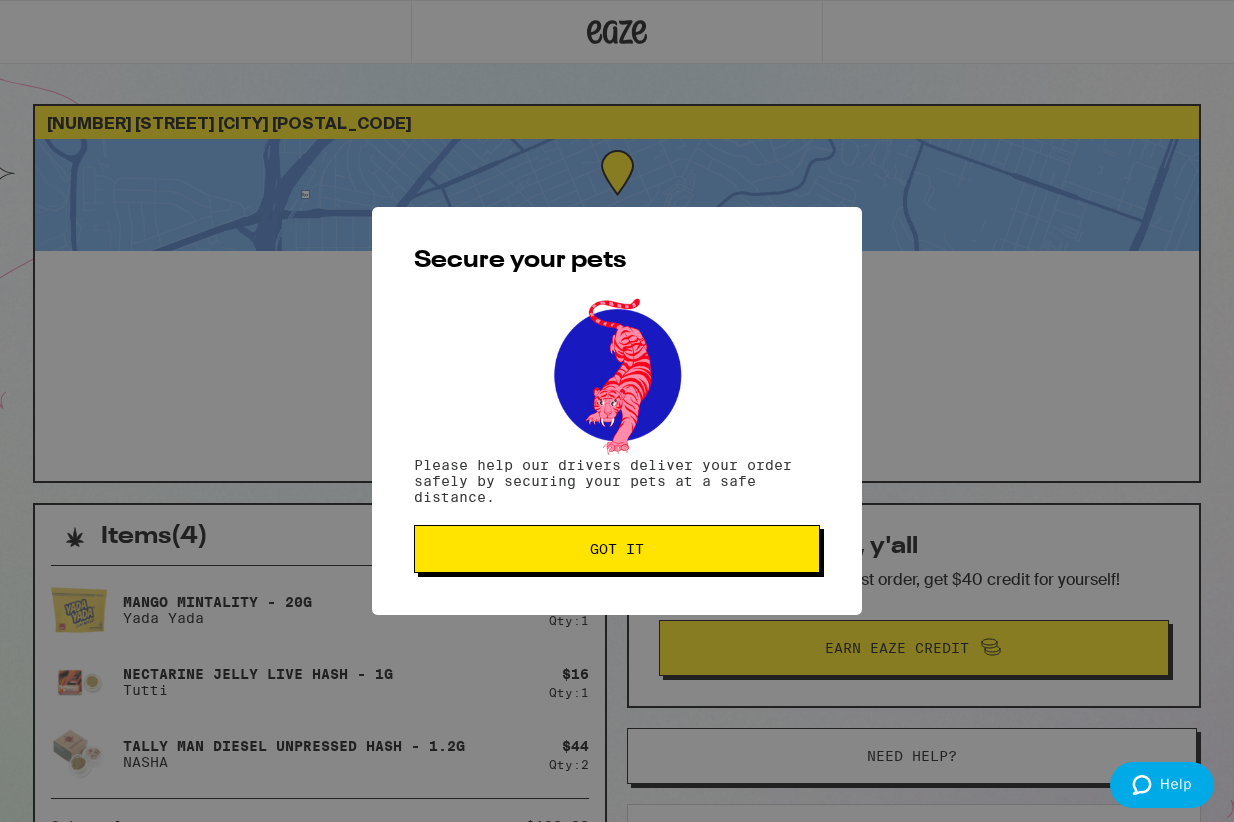 click on "Got it" at bounding box center (617, 549) 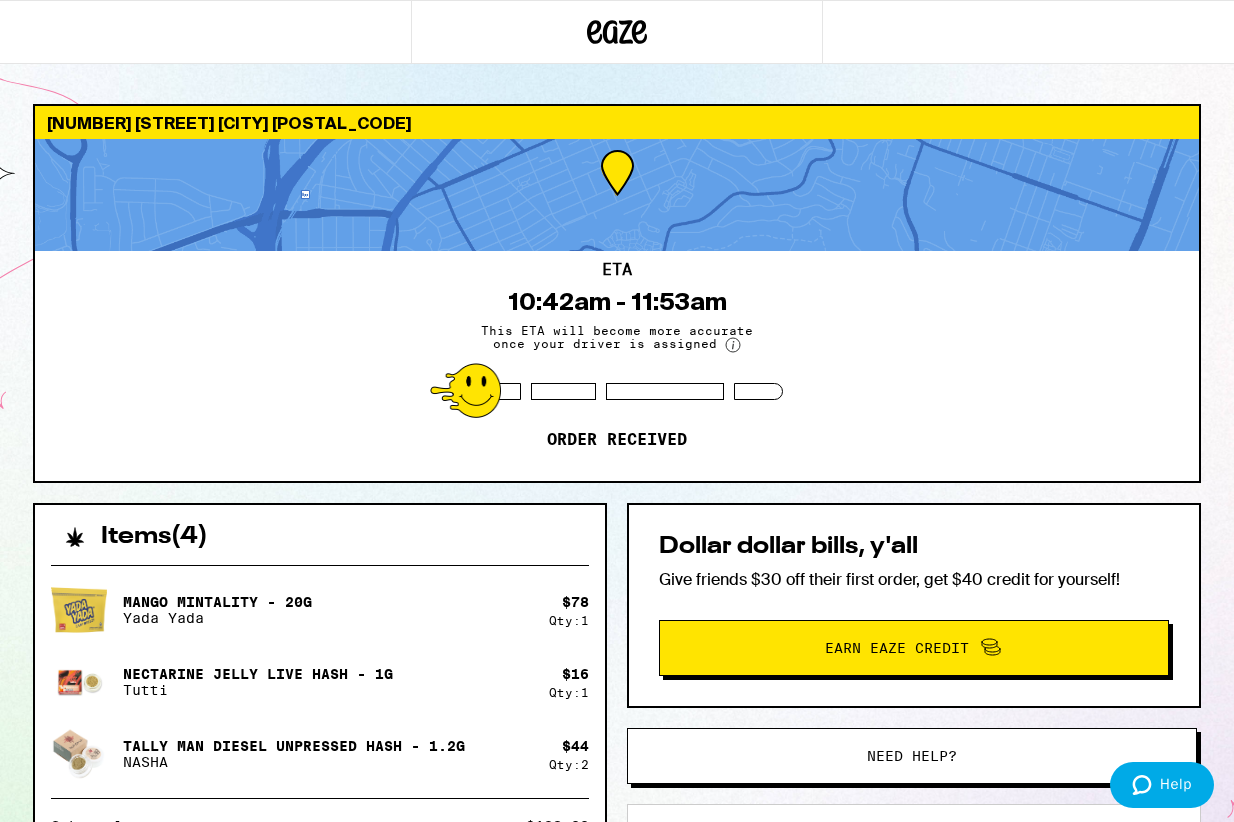 scroll, scrollTop: 0, scrollLeft: 0, axis: both 